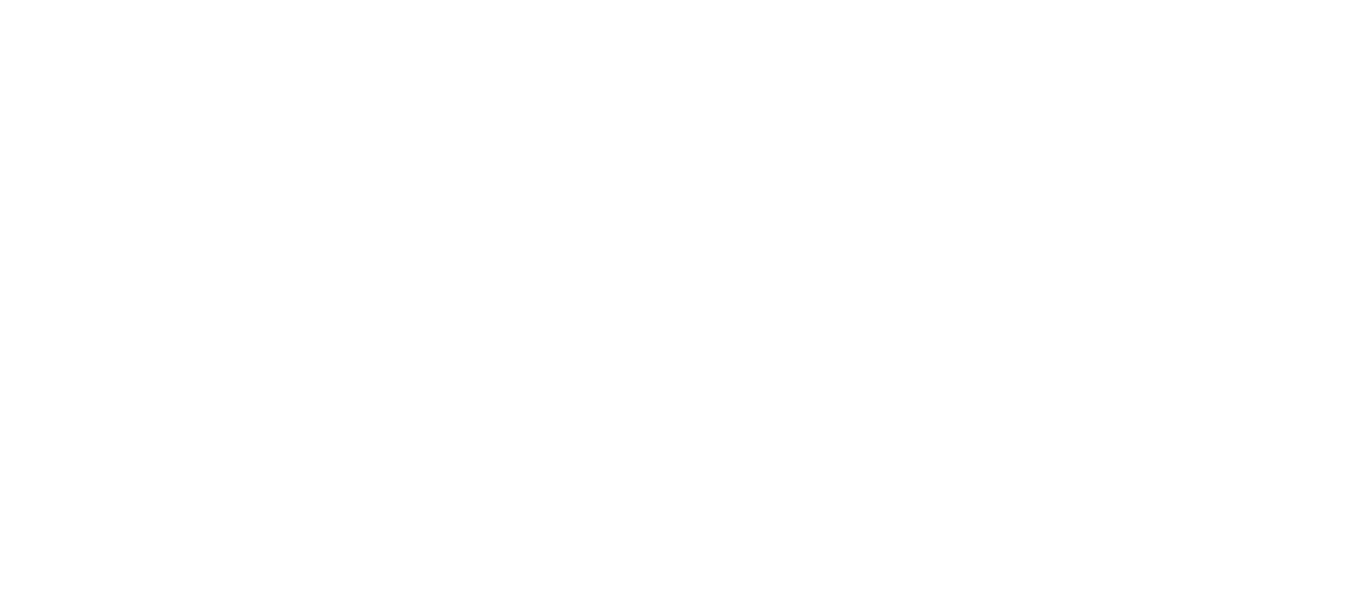 scroll, scrollTop: 0, scrollLeft: 0, axis: both 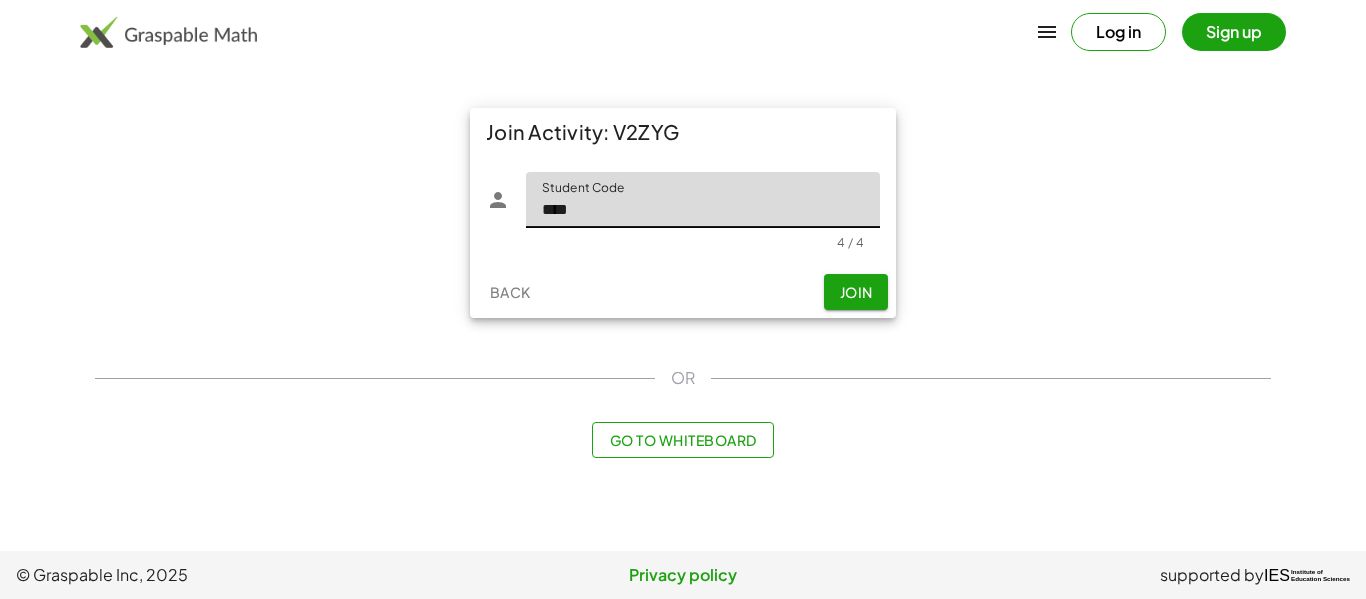 type on "****" 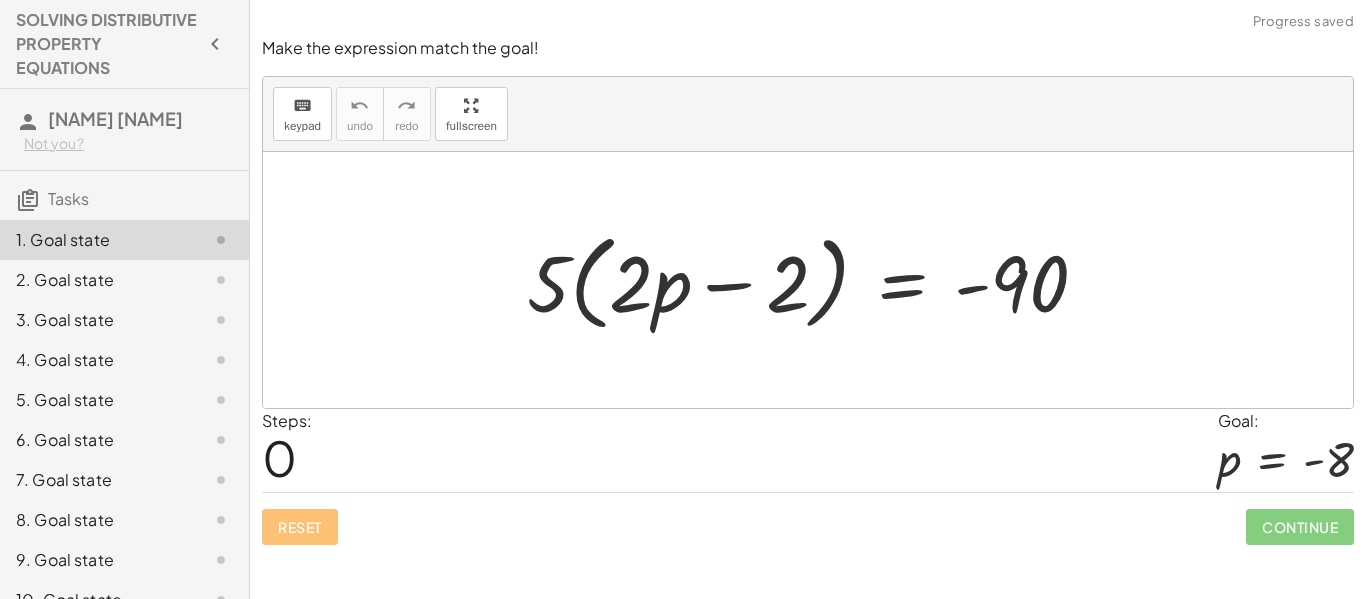 click on "0" at bounding box center (279, 457) 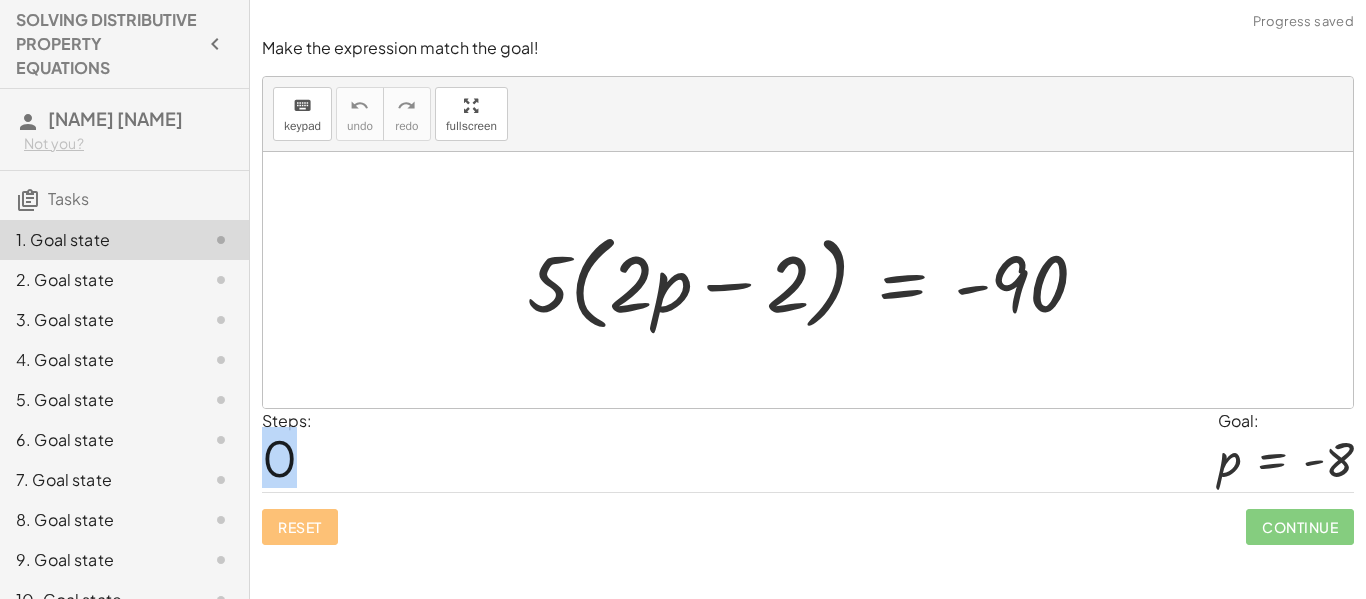 drag, startPoint x: 275, startPoint y: 455, endPoint x: 666, endPoint y: 620, distance: 424.38898 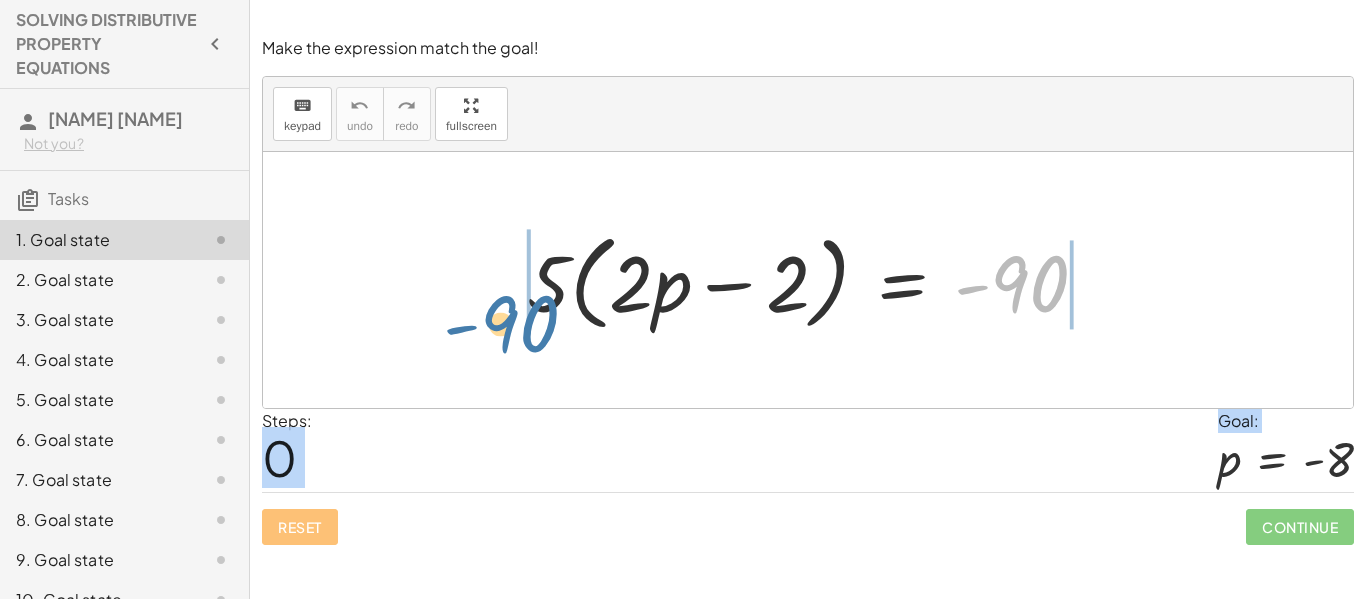 drag, startPoint x: 1100, startPoint y: 280, endPoint x: 588, endPoint y: 317, distance: 513.33514 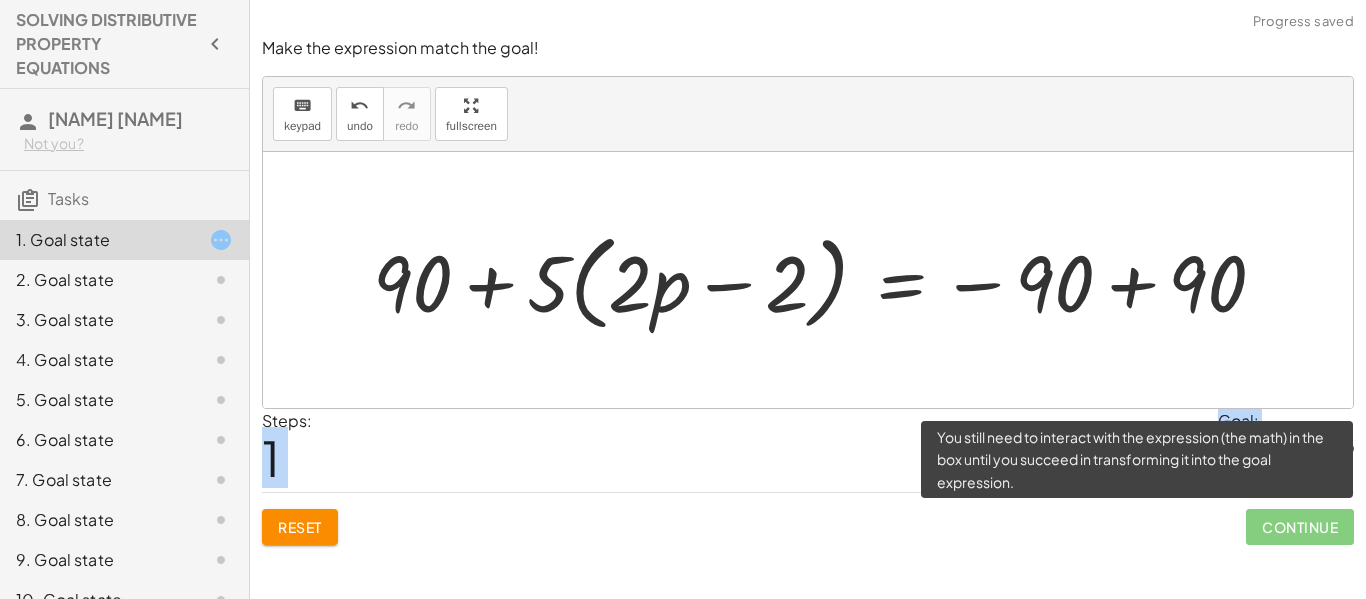 click on "Continue" 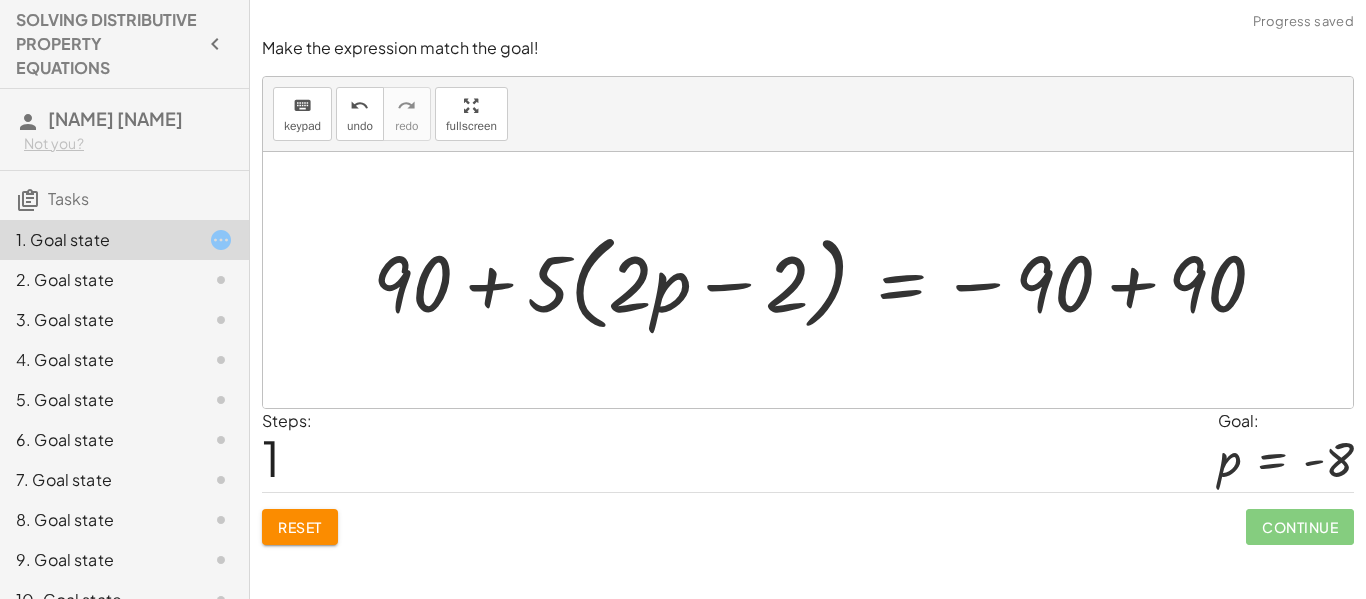 click on "Steps:  1 Goal: p = - 8" at bounding box center (808, 450) 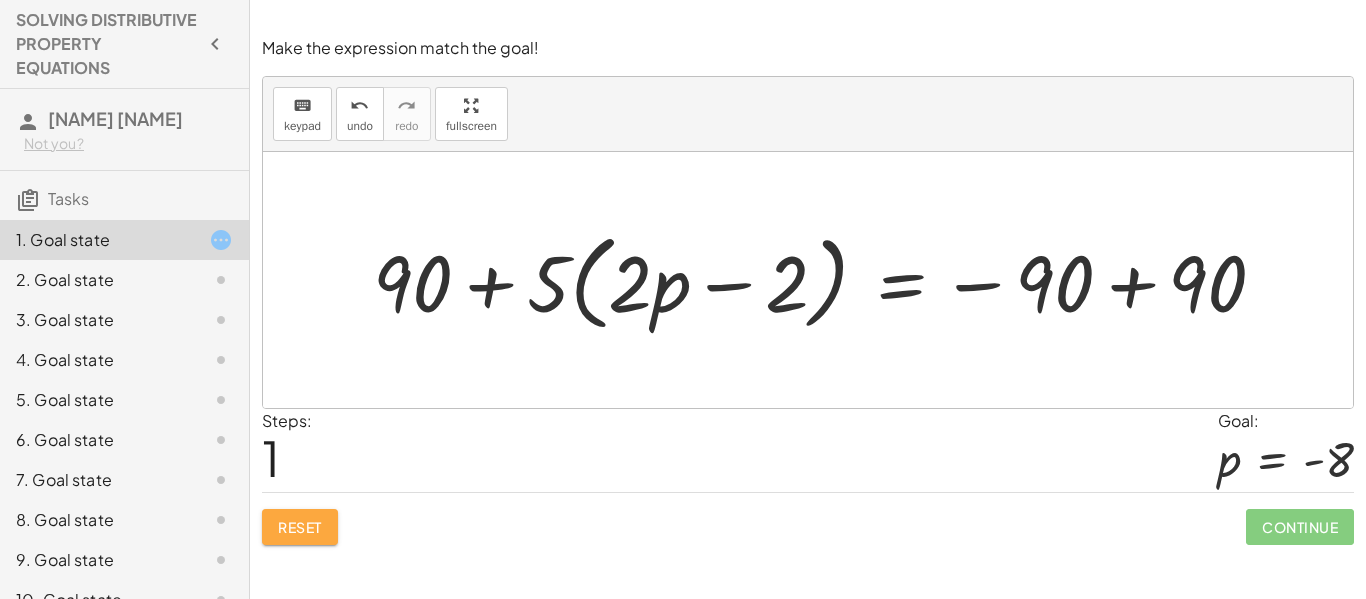 click on "Reset" at bounding box center [300, 527] 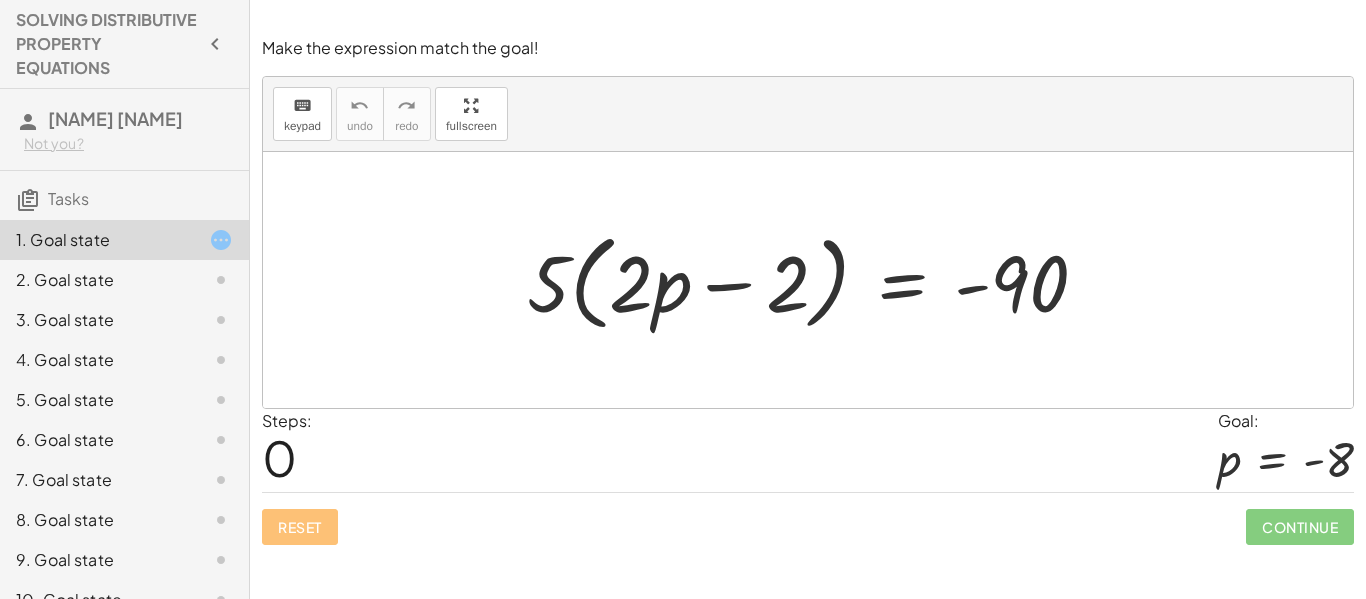 click on "Make the expression match the goal! keyboard keypad undo undo redo redo fullscreen · 5 · ( + · 2 · p − 2 ) = - 90 × Steps:  0 Goal: p = - 8 Reset   Continue" 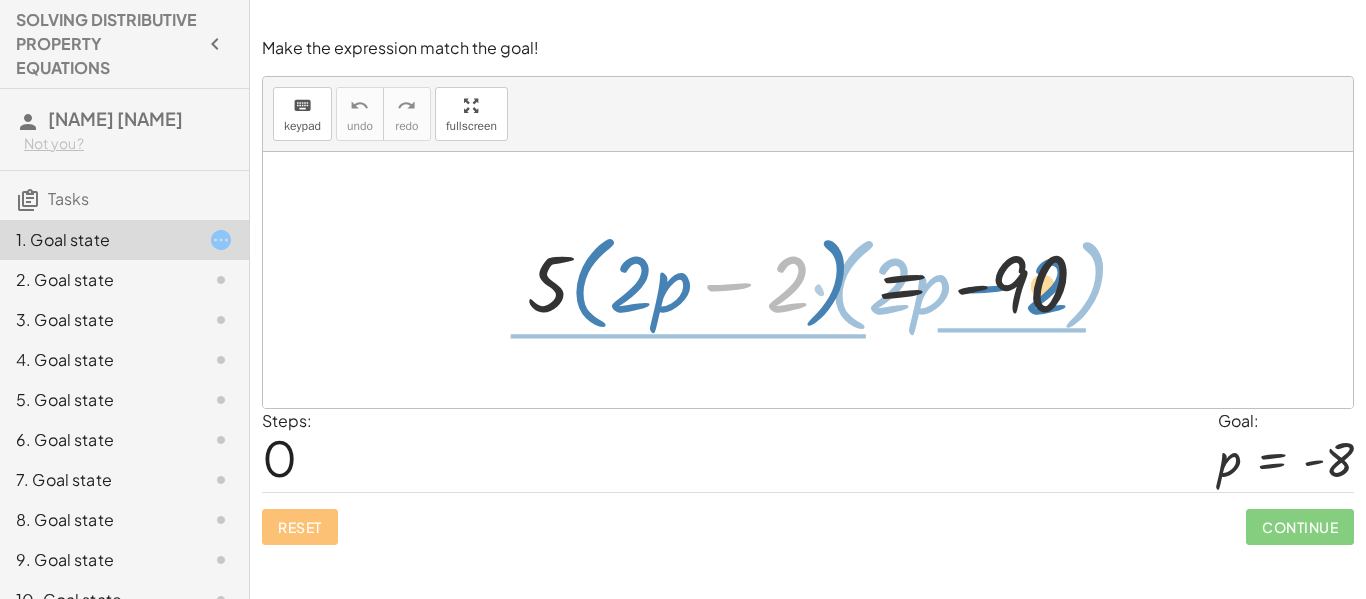 drag, startPoint x: 770, startPoint y: 286, endPoint x: 1115, endPoint y: 278, distance: 345.09274 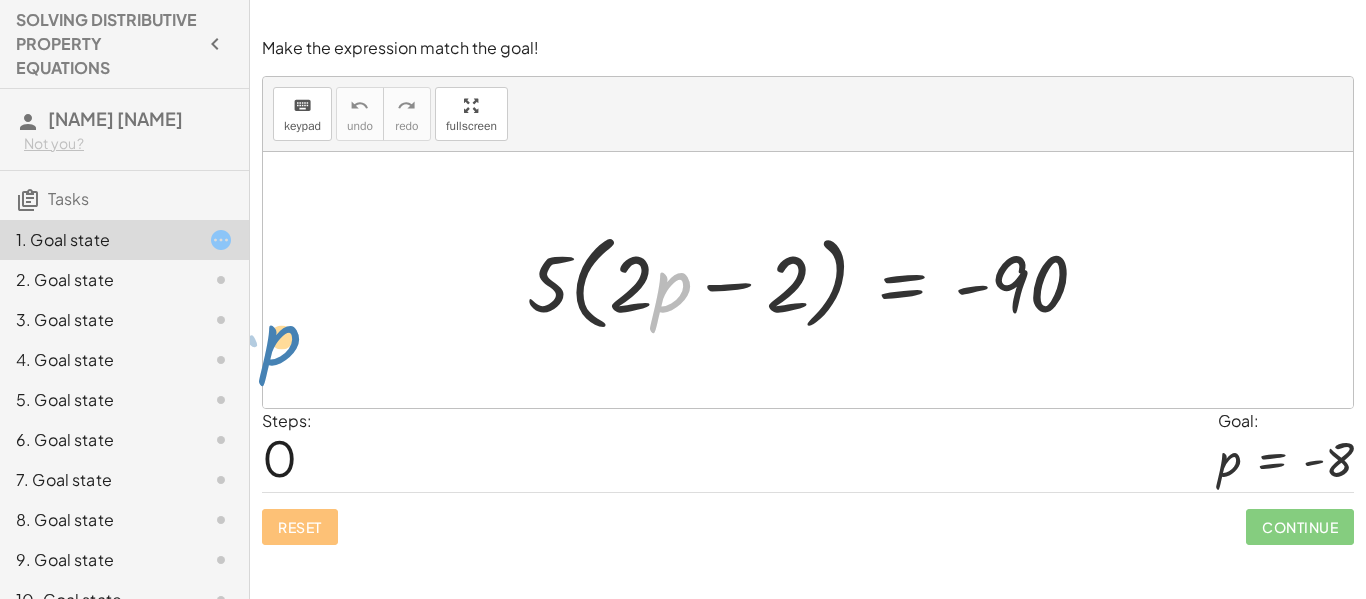 drag, startPoint x: 686, startPoint y: 325, endPoint x: 286, endPoint y: 357, distance: 401.27795 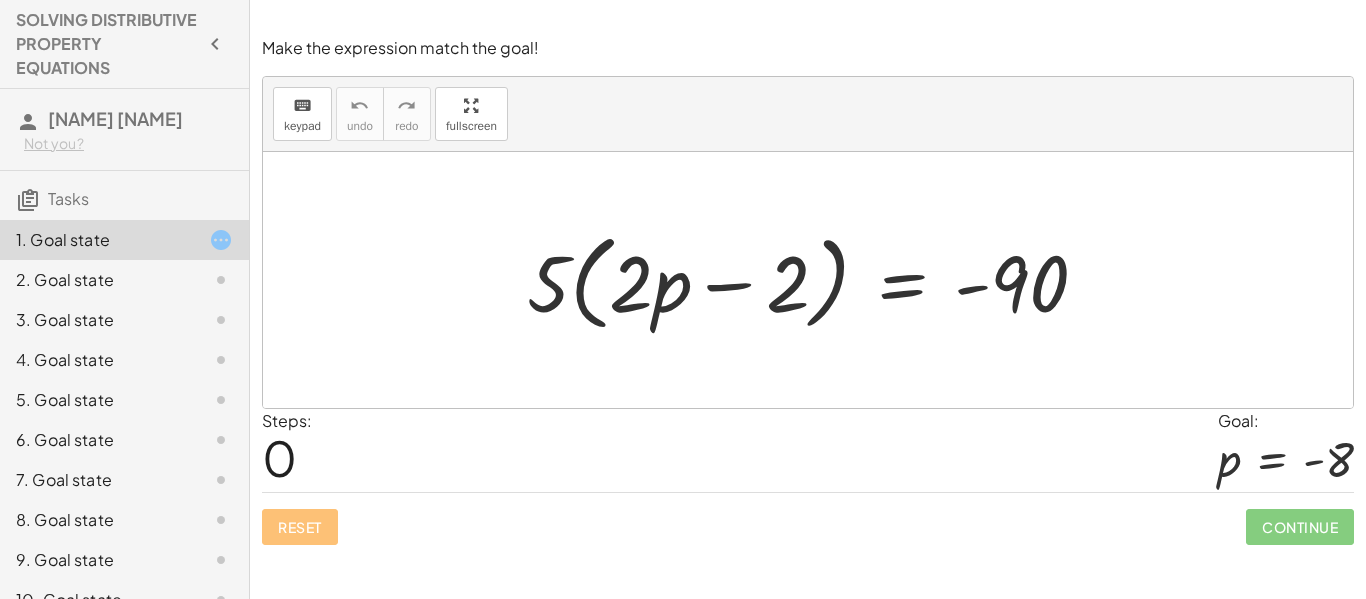click at bounding box center (815, 280) 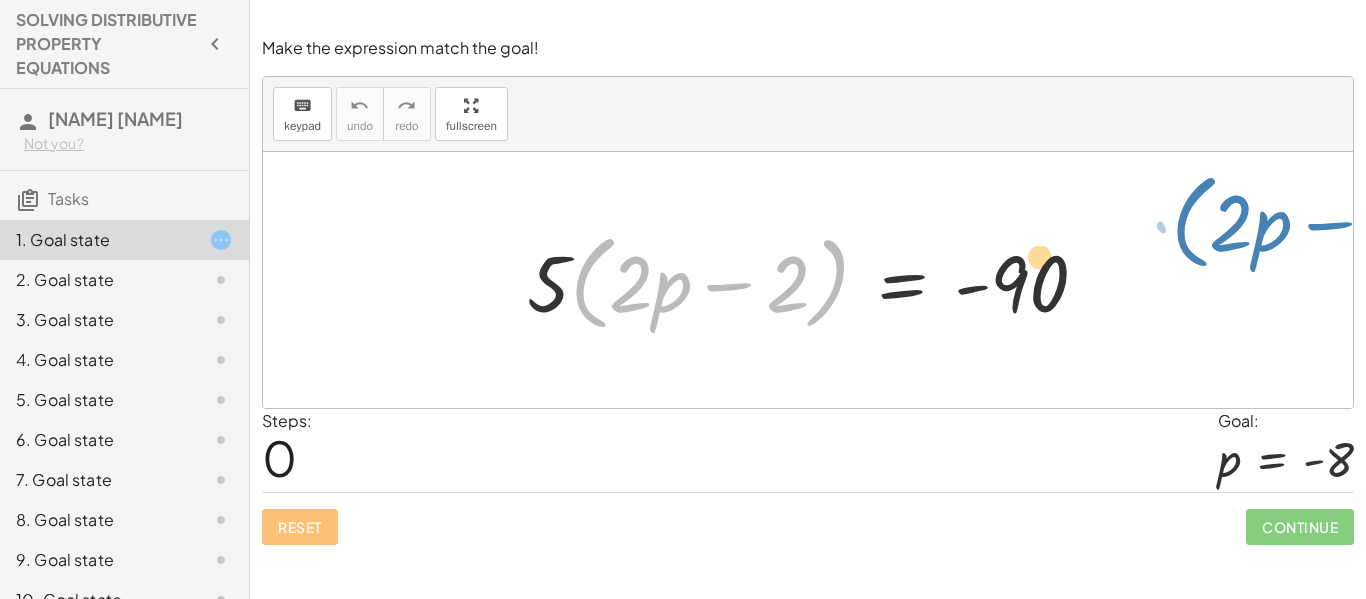 drag, startPoint x: 578, startPoint y: 247, endPoint x: 1365, endPoint y: 151, distance: 792.8335 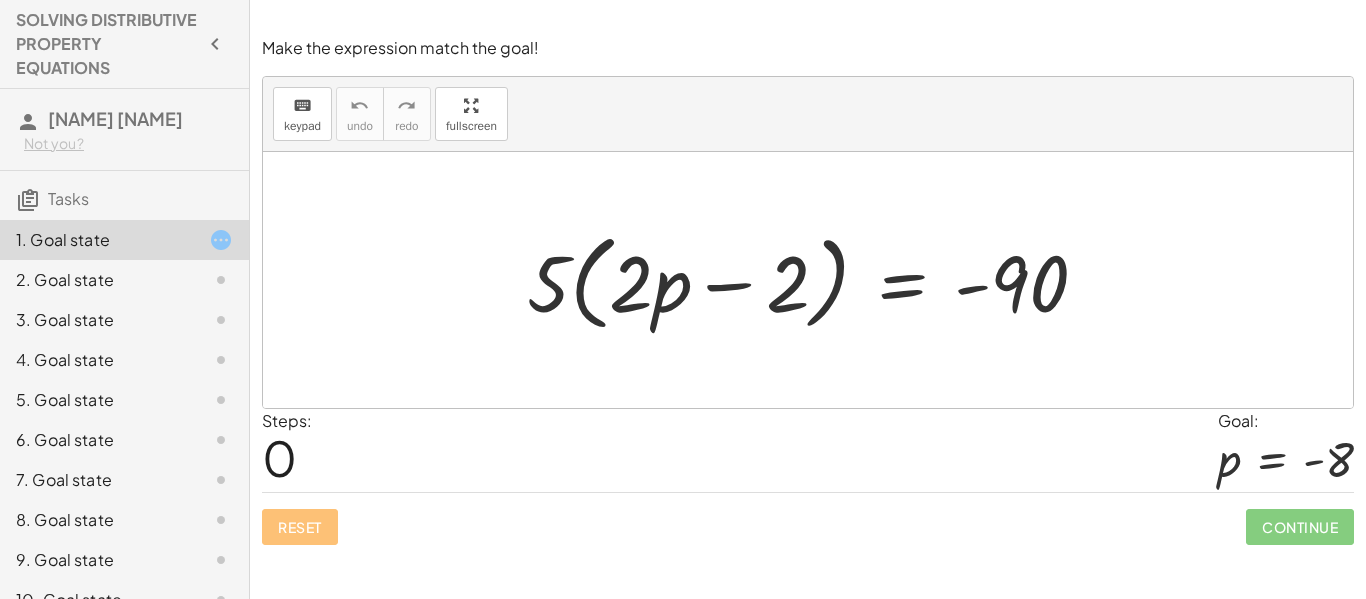 drag, startPoint x: 1133, startPoint y: 271, endPoint x: 723, endPoint y: 284, distance: 410.20605 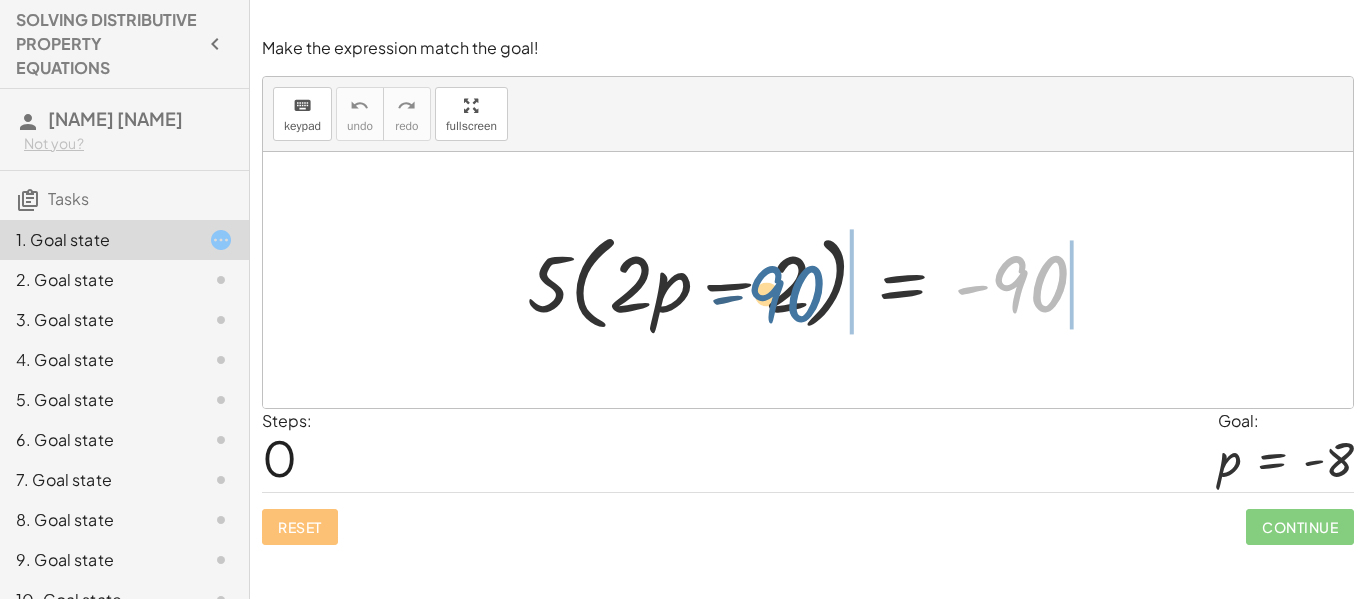 drag, startPoint x: 1039, startPoint y: 265, endPoint x: 748, endPoint y: 268, distance: 291.01547 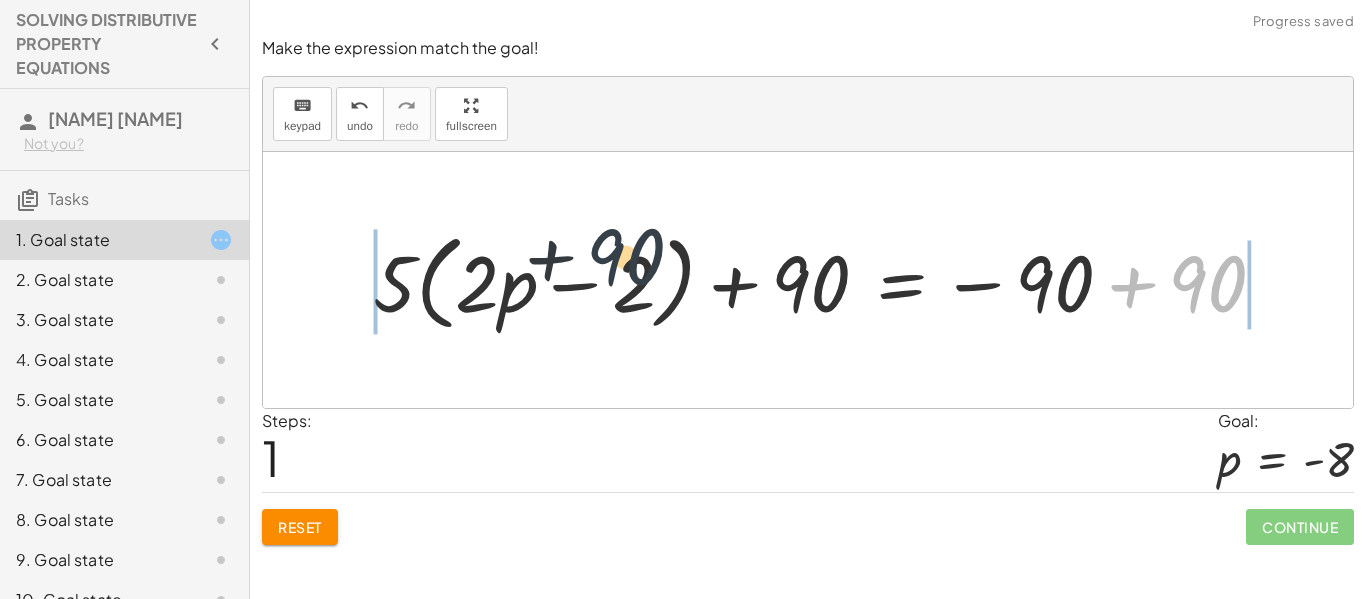 drag, startPoint x: 1239, startPoint y: 273, endPoint x: 371, endPoint y: 293, distance: 868.2304 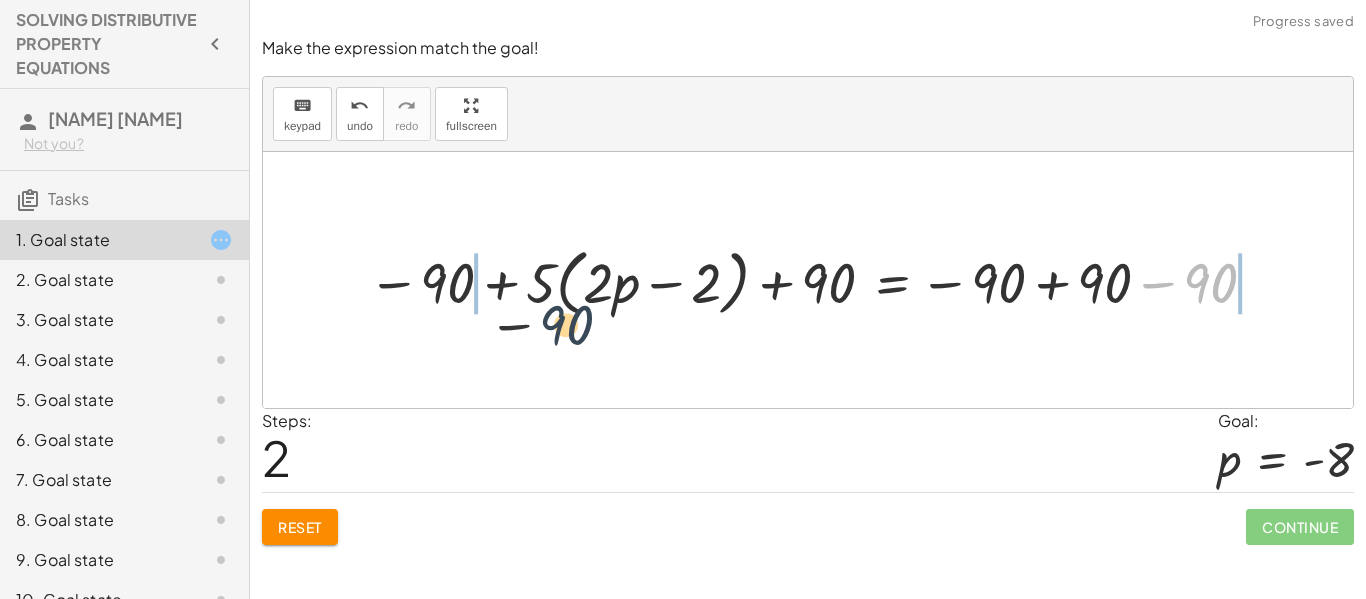 drag, startPoint x: 1228, startPoint y: 275, endPoint x: 545, endPoint y: 324, distance: 684.75543 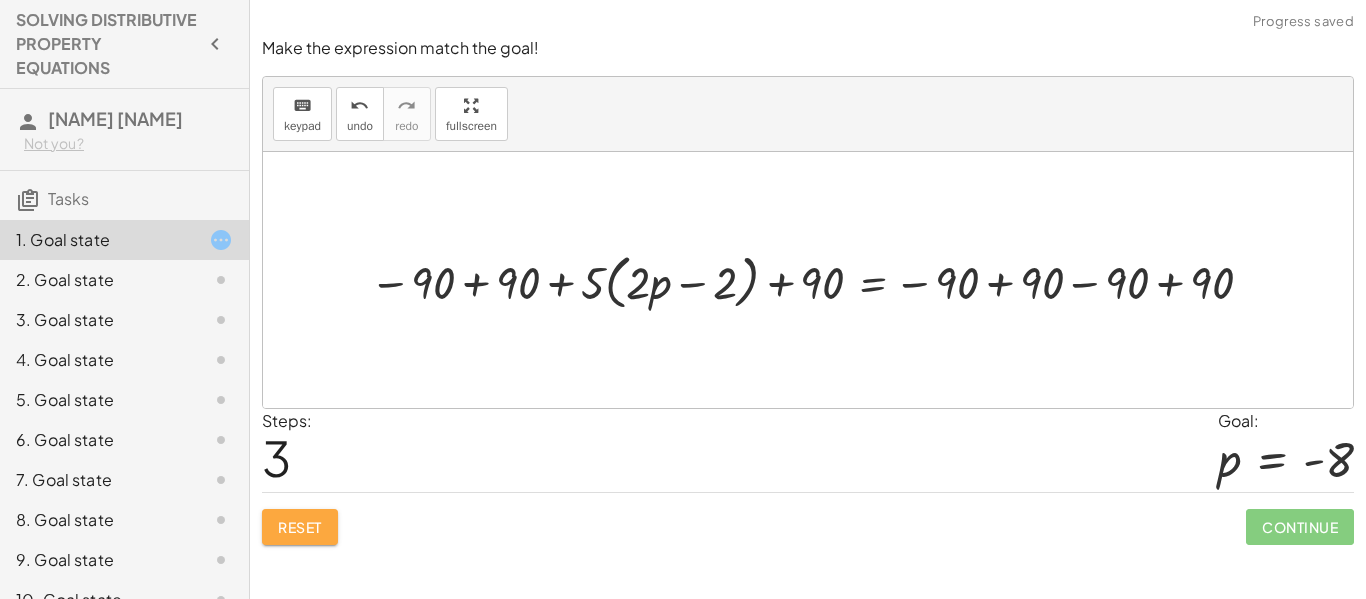 click on "Reset" at bounding box center [300, 527] 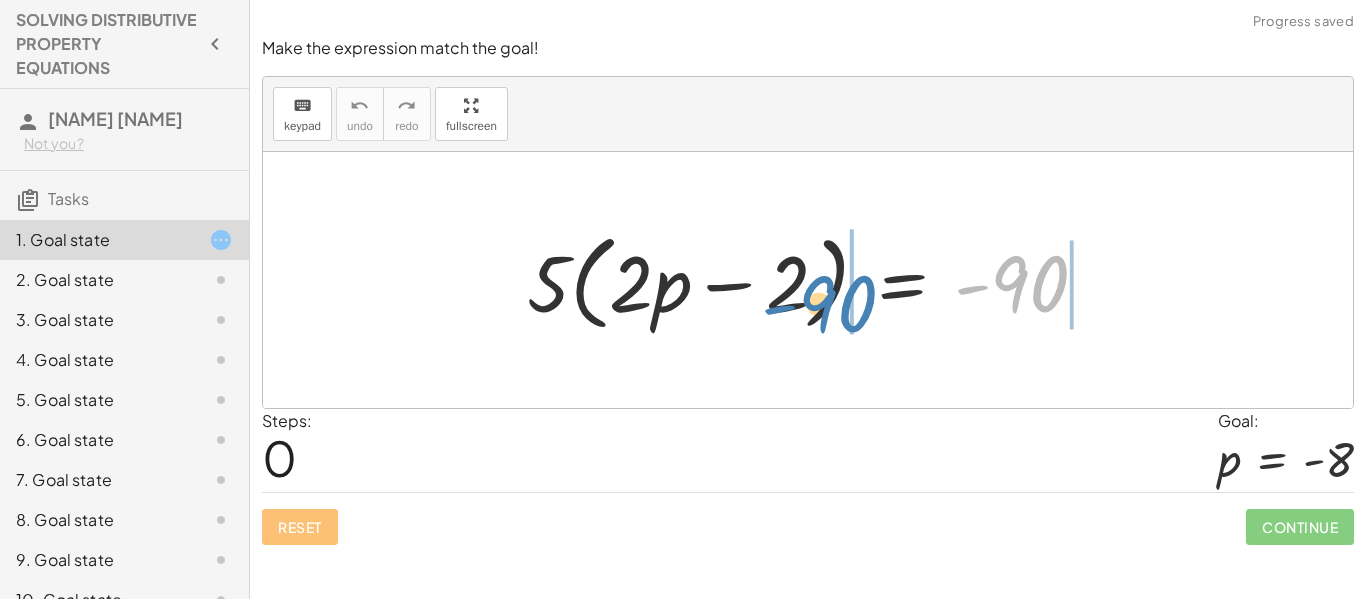 drag, startPoint x: 1037, startPoint y: 281, endPoint x: 838, endPoint y: 290, distance: 199.20341 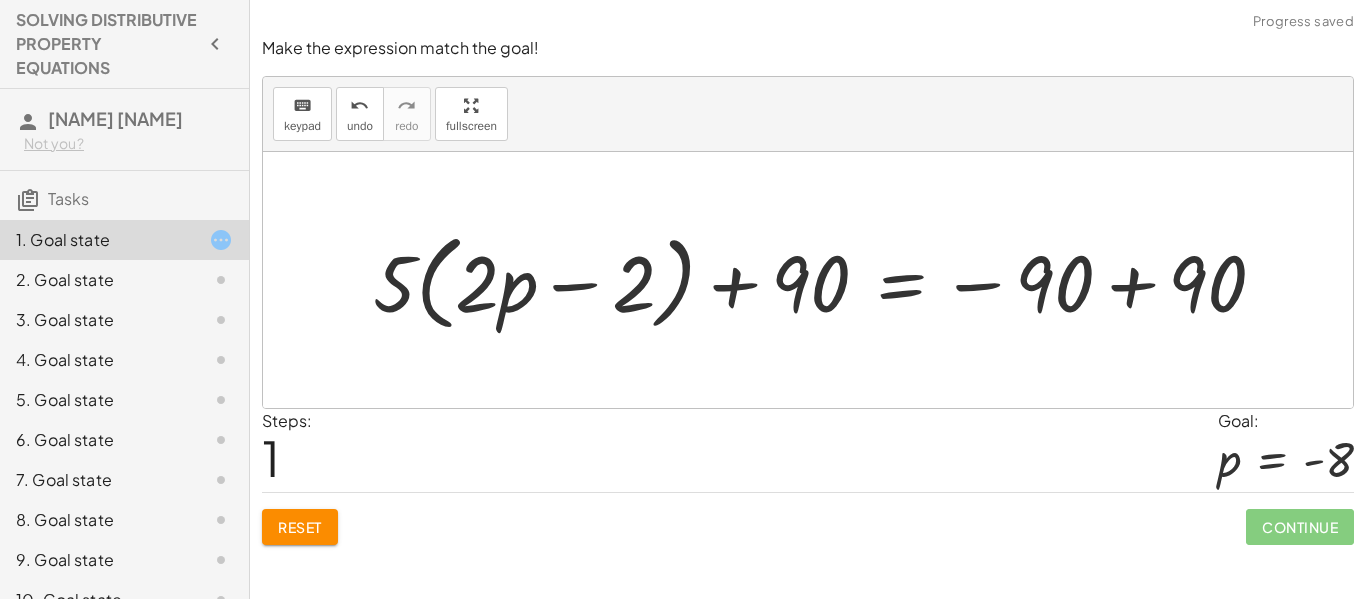 click on "Reset" 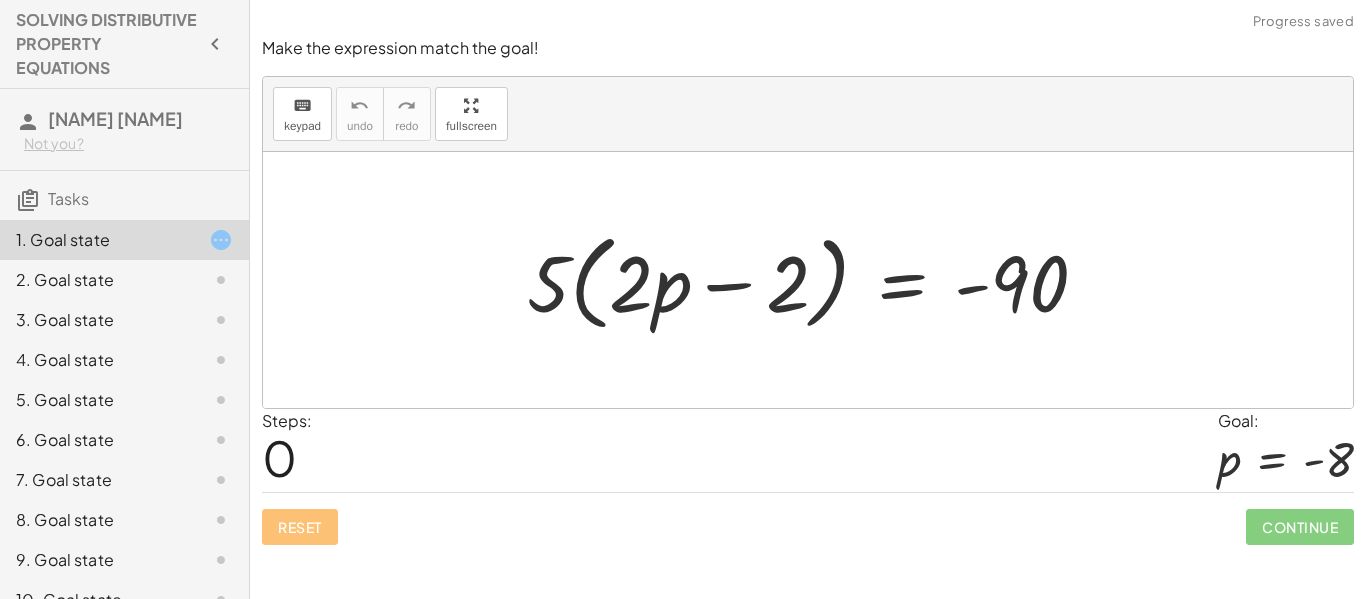 click 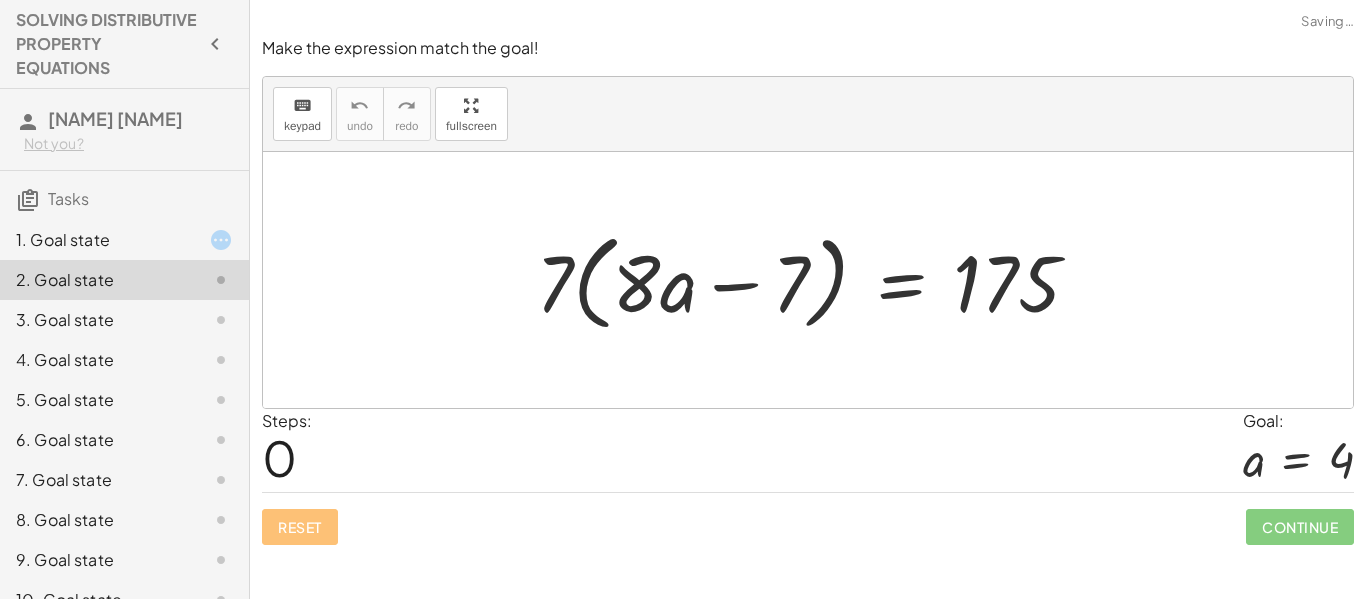 click on "1. Goal state" 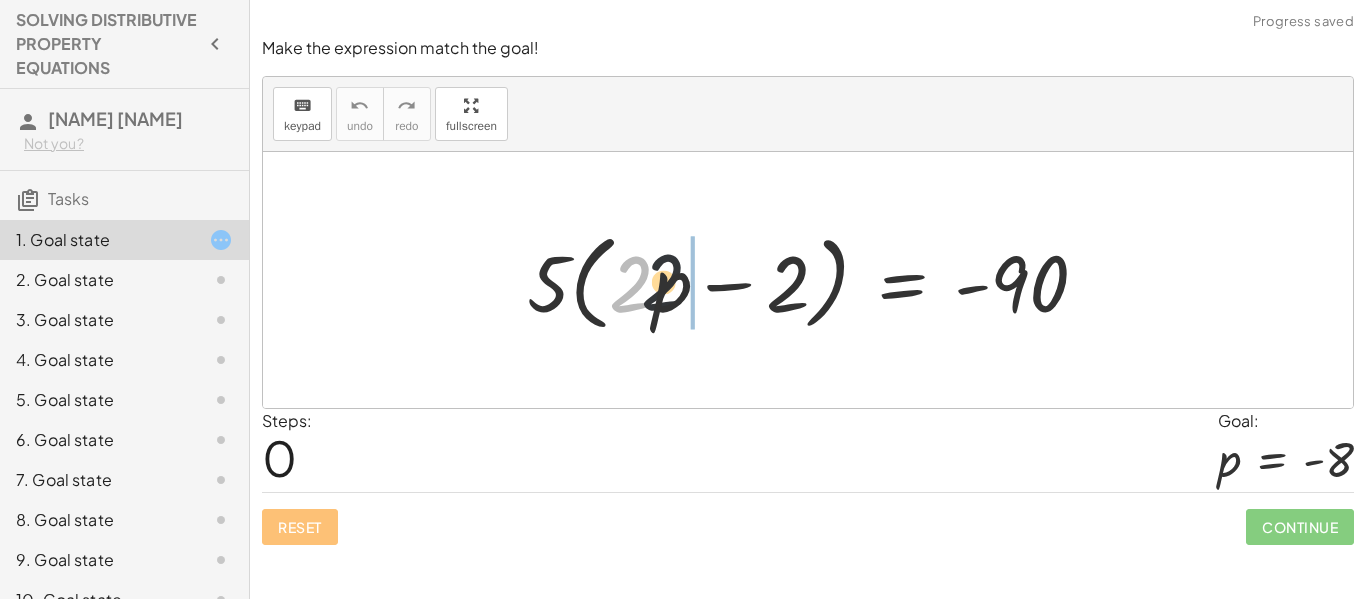 drag, startPoint x: 624, startPoint y: 298, endPoint x: 900, endPoint y: 289, distance: 276.1467 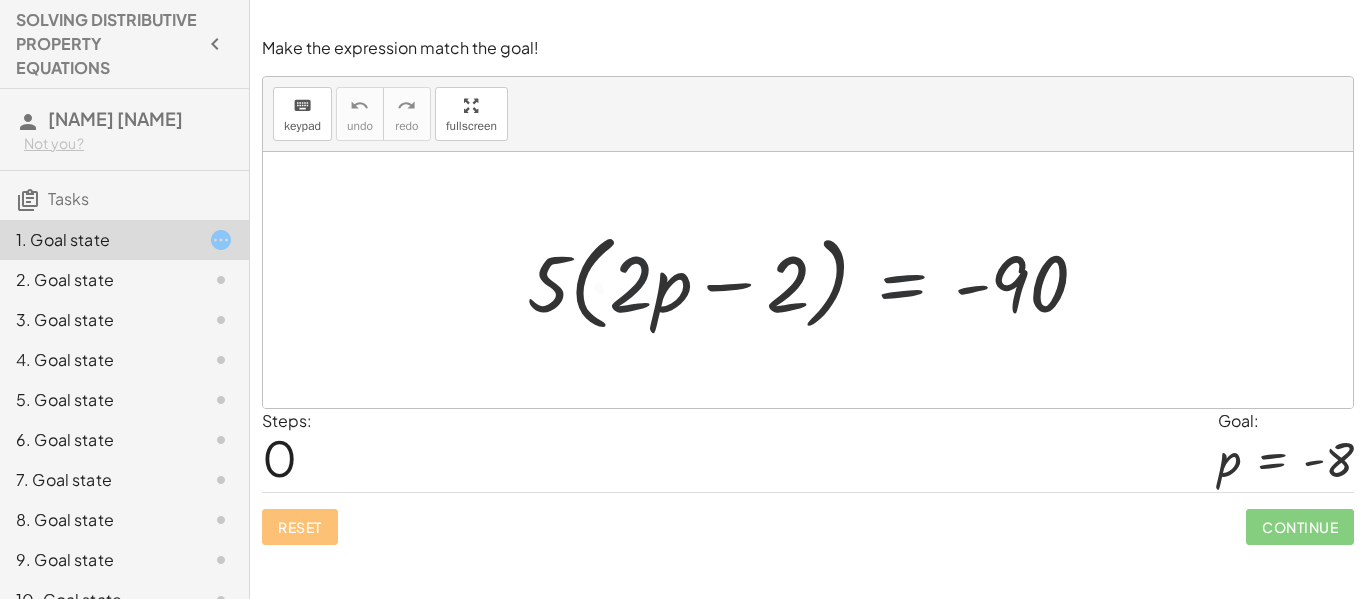 drag, startPoint x: 900, startPoint y: 289, endPoint x: 1365, endPoint y: 189, distance: 475.63116 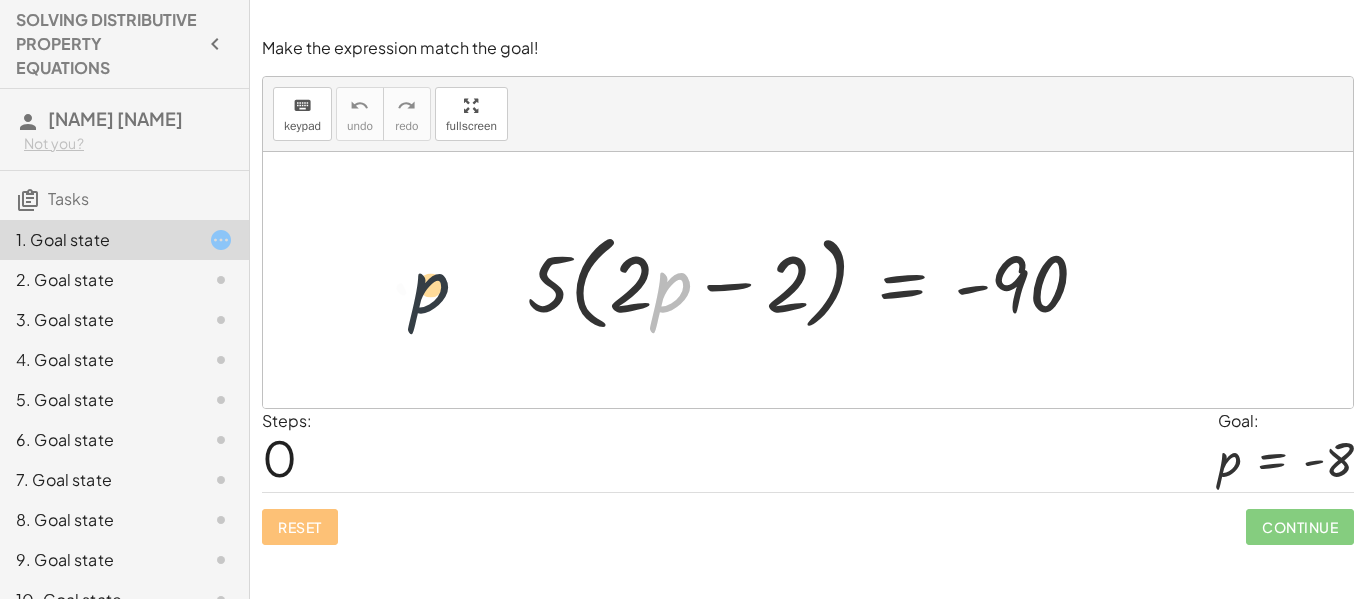 drag, startPoint x: 688, startPoint y: 318, endPoint x: 36, endPoint y: 401, distance: 657.2617 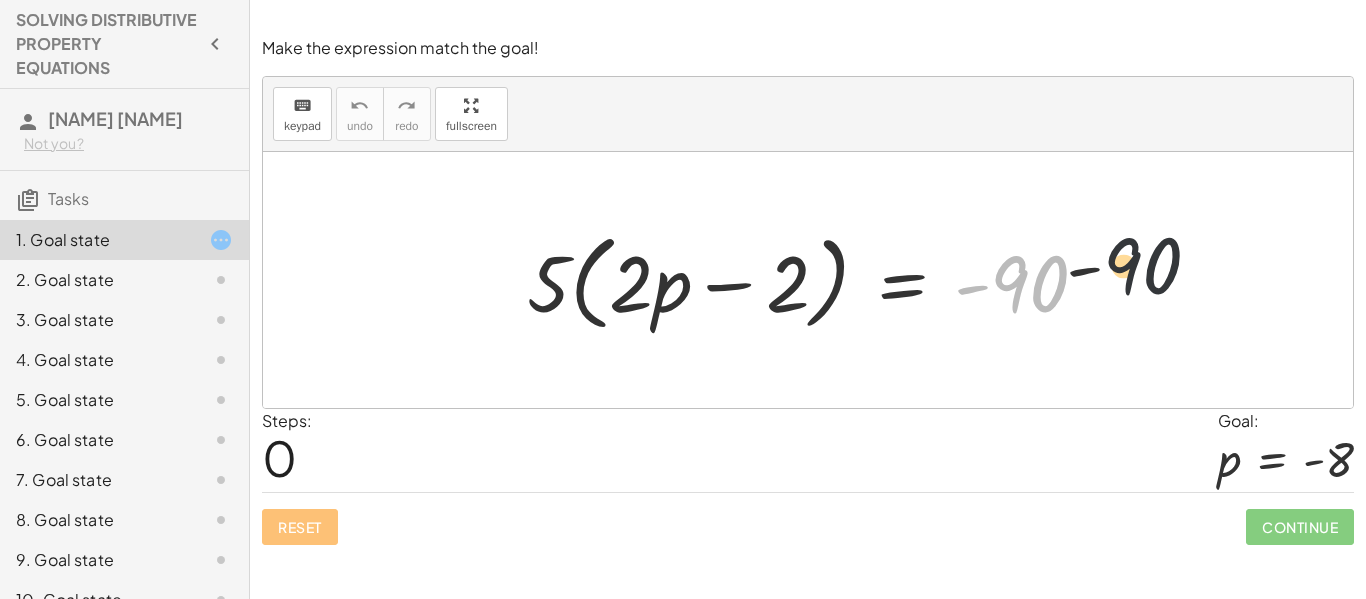 drag, startPoint x: 1033, startPoint y: 278, endPoint x: 1254, endPoint y: 250, distance: 222.7667 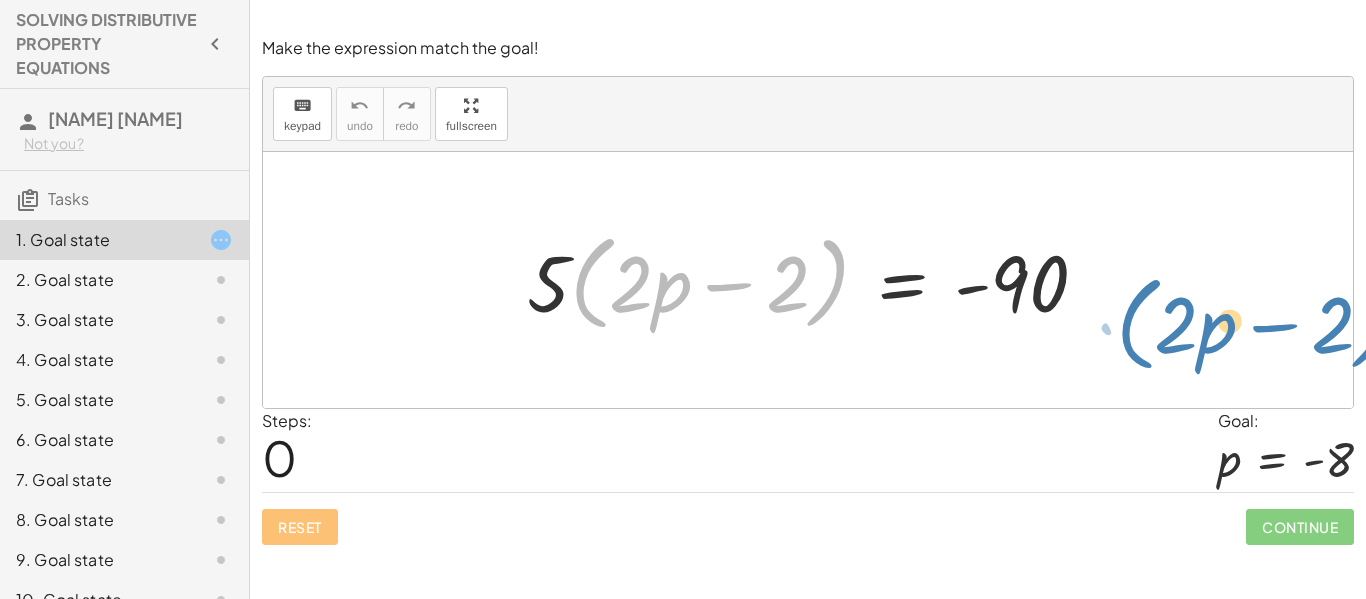 drag, startPoint x: 819, startPoint y: 299, endPoint x: 1365, endPoint y: 339, distance: 547.46326 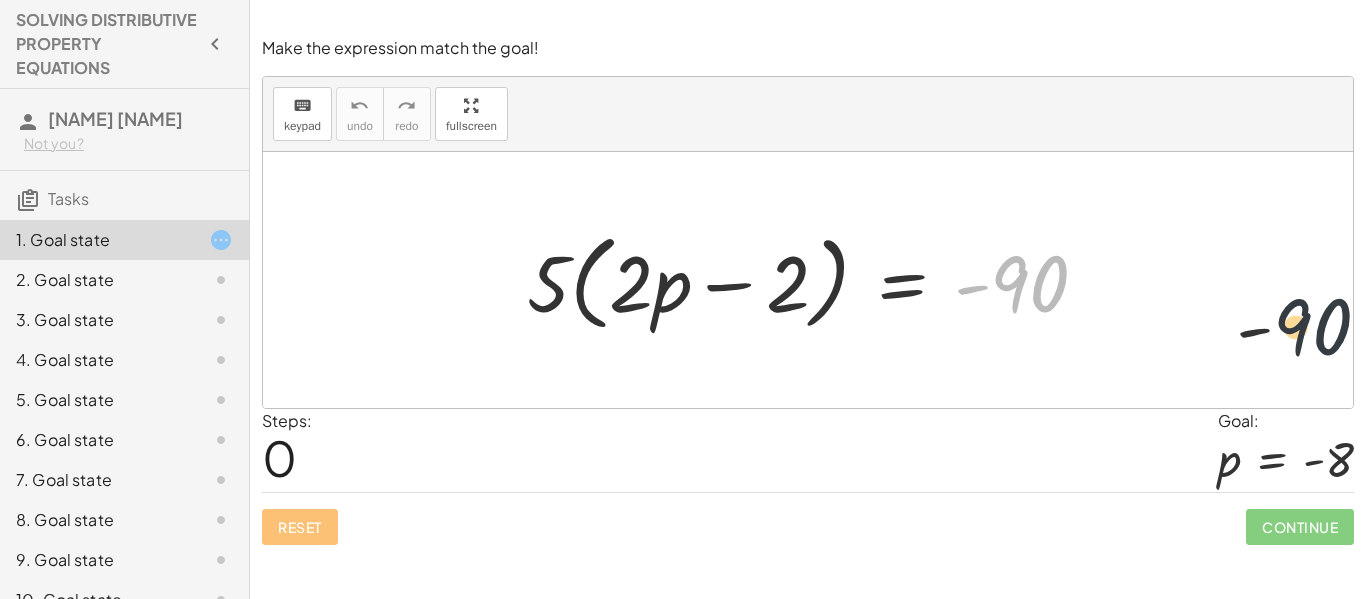 drag, startPoint x: 1032, startPoint y: 304, endPoint x: 1365, endPoint y: 363, distance: 338.18634 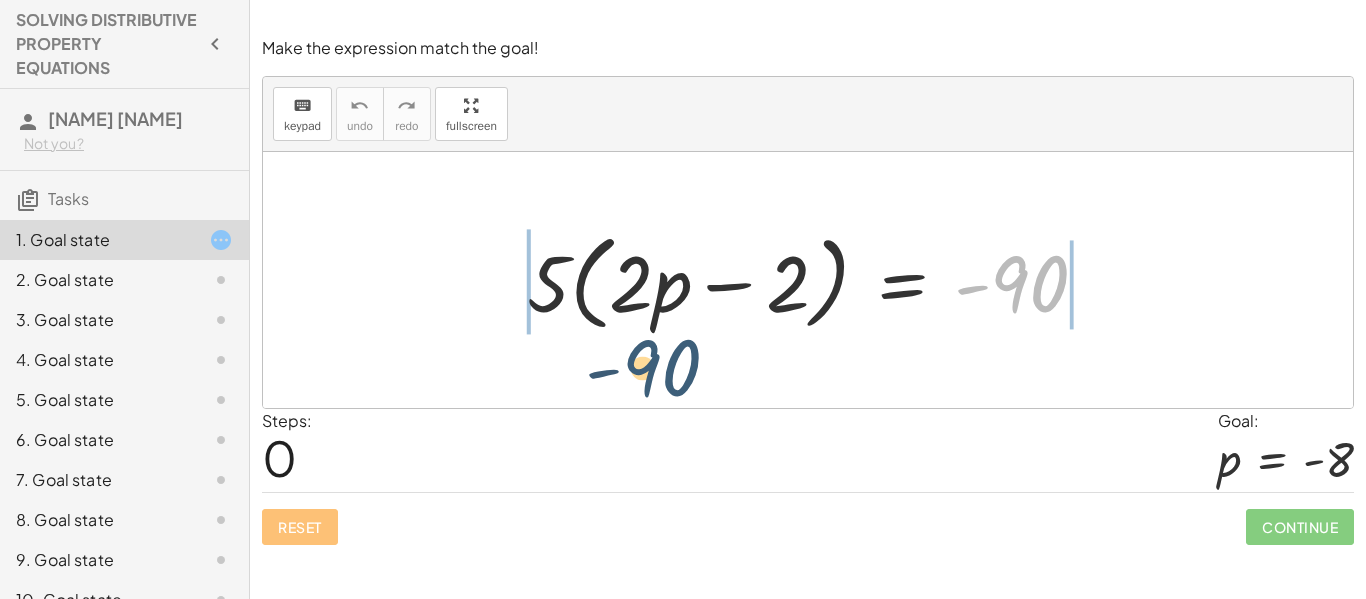 drag, startPoint x: 1070, startPoint y: 264, endPoint x: 693, endPoint y: 344, distance: 385.3946 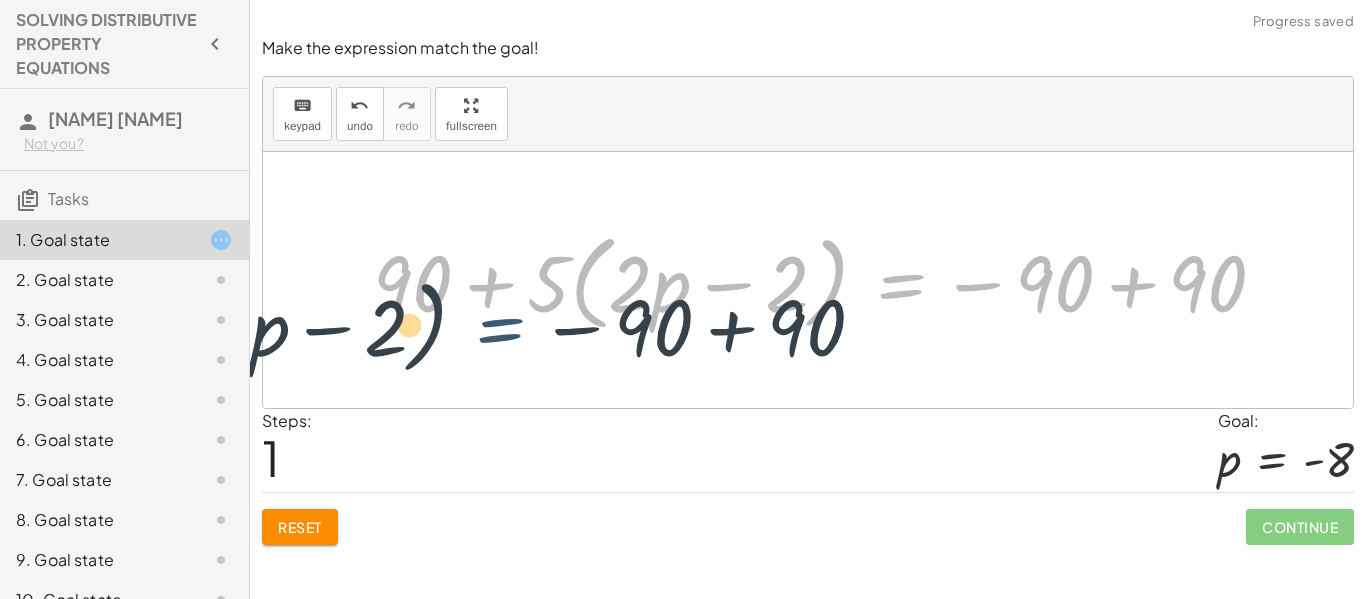 drag, startPoint x: 859, startPoint y: 291, endPoint x: 363, endPoint y: 337, distance: 498.1285 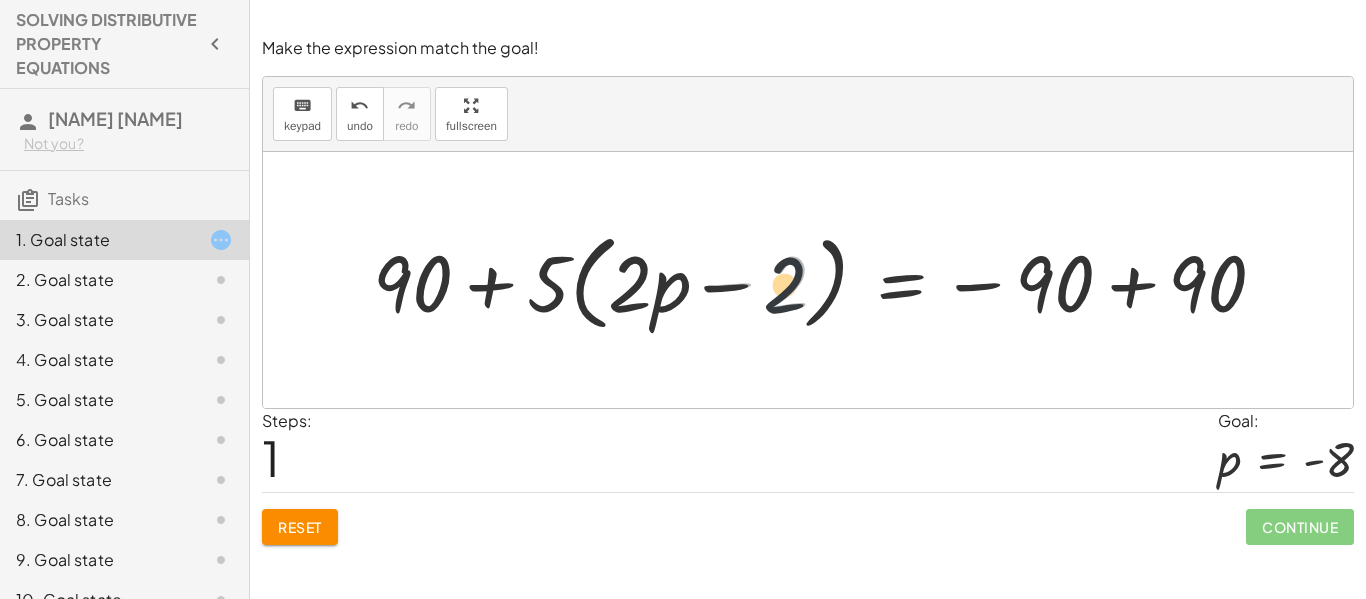 drag, startPoint x: 780, startPoint y: 280, endPoint x: 483, endPoint y: 301, distance: 297.7415 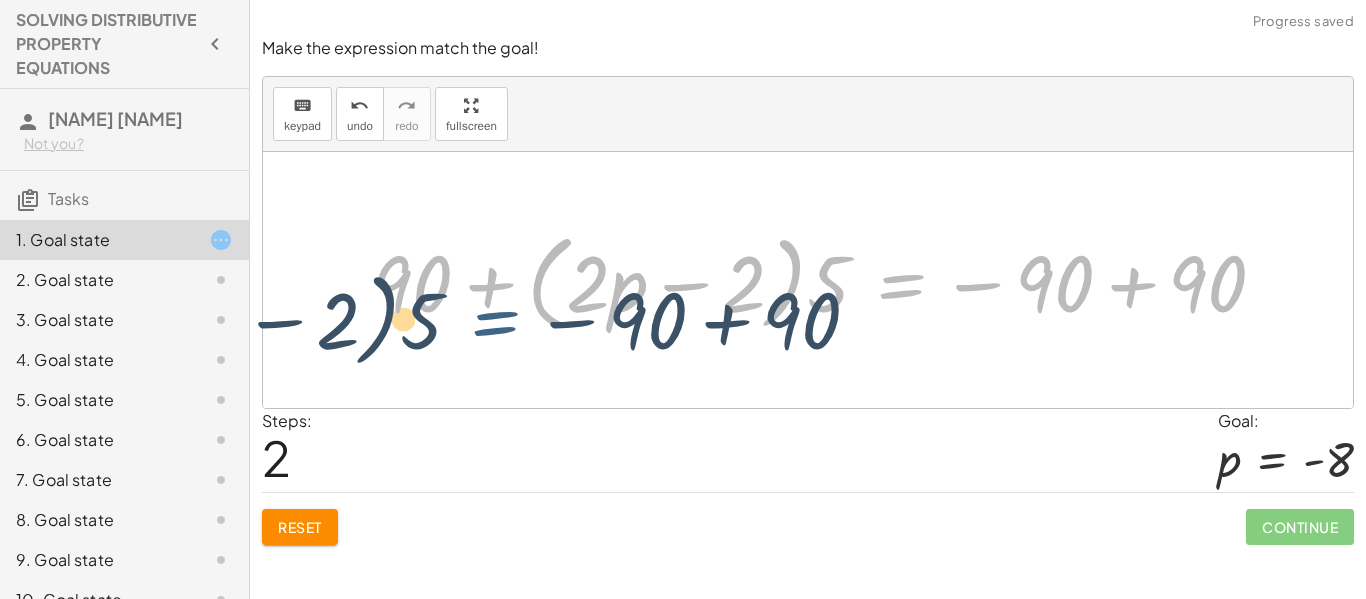 drag, startPoint x: 865, startPoint y: 284, endPoint x: 450, endPoint y: 319, distance: 416.4733 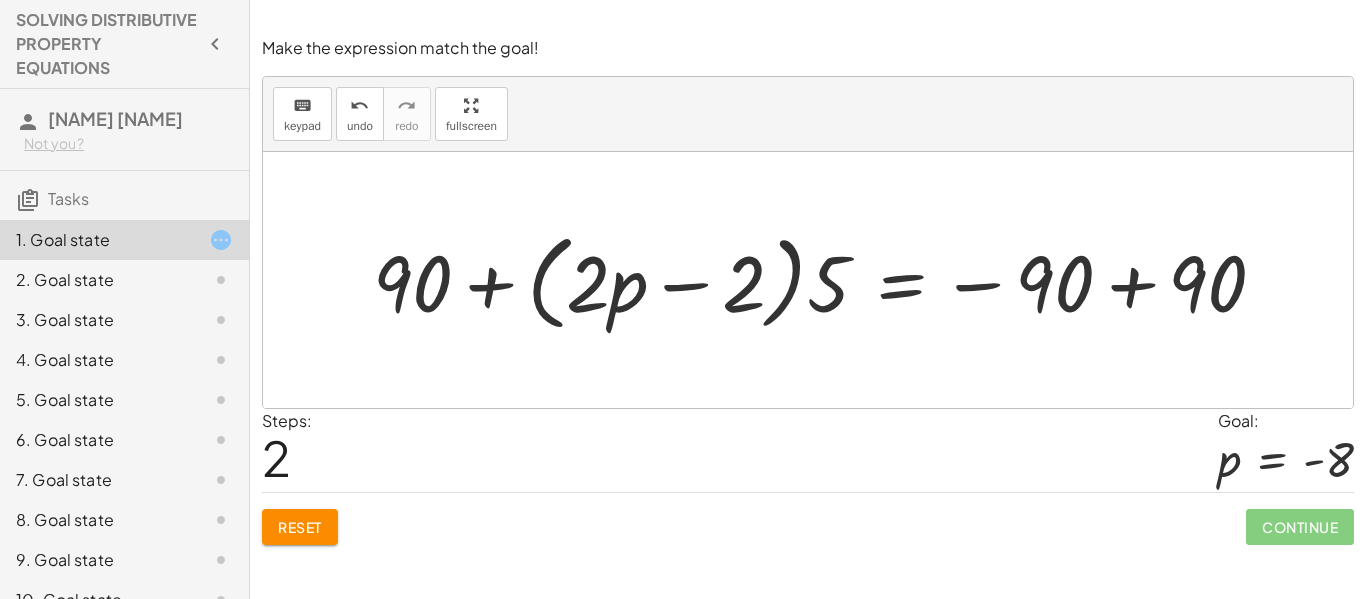 drag, startPoint x: 1334, startPoint y: 301, endPoint x: 667, endPoint y: 314, distance: 667.12665 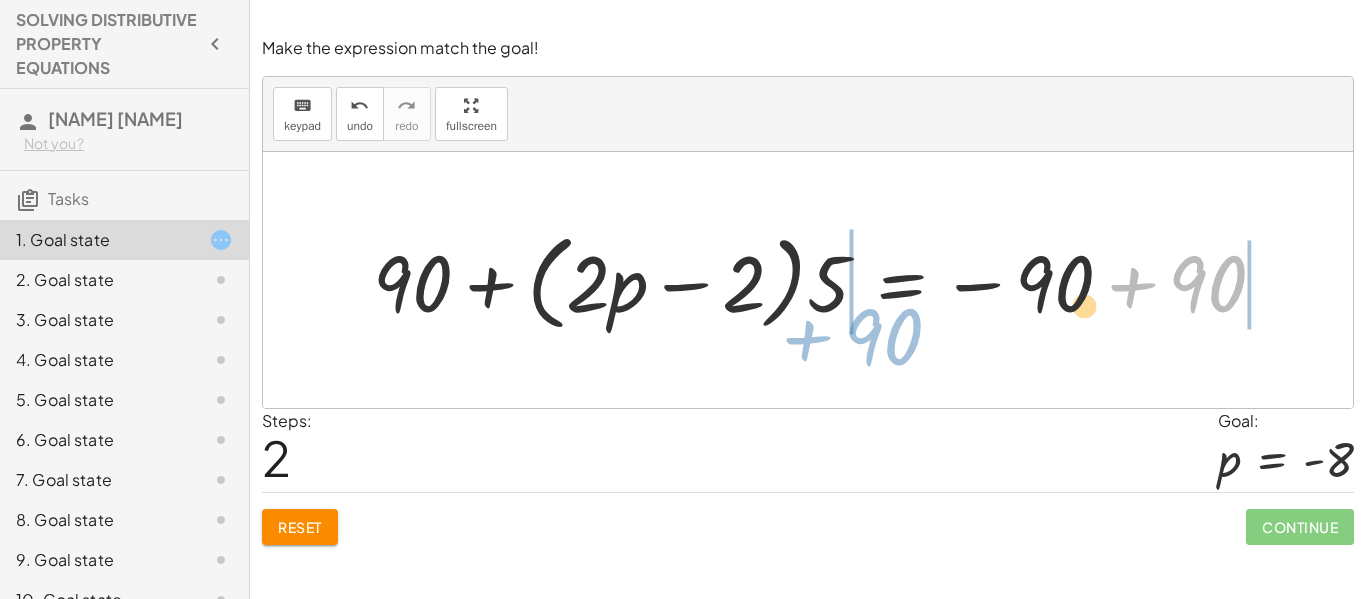 drag, startPoint x: 1227, startPoint y: 287, endPoint x: 746, endPoint y: 345, distance: 484.48425 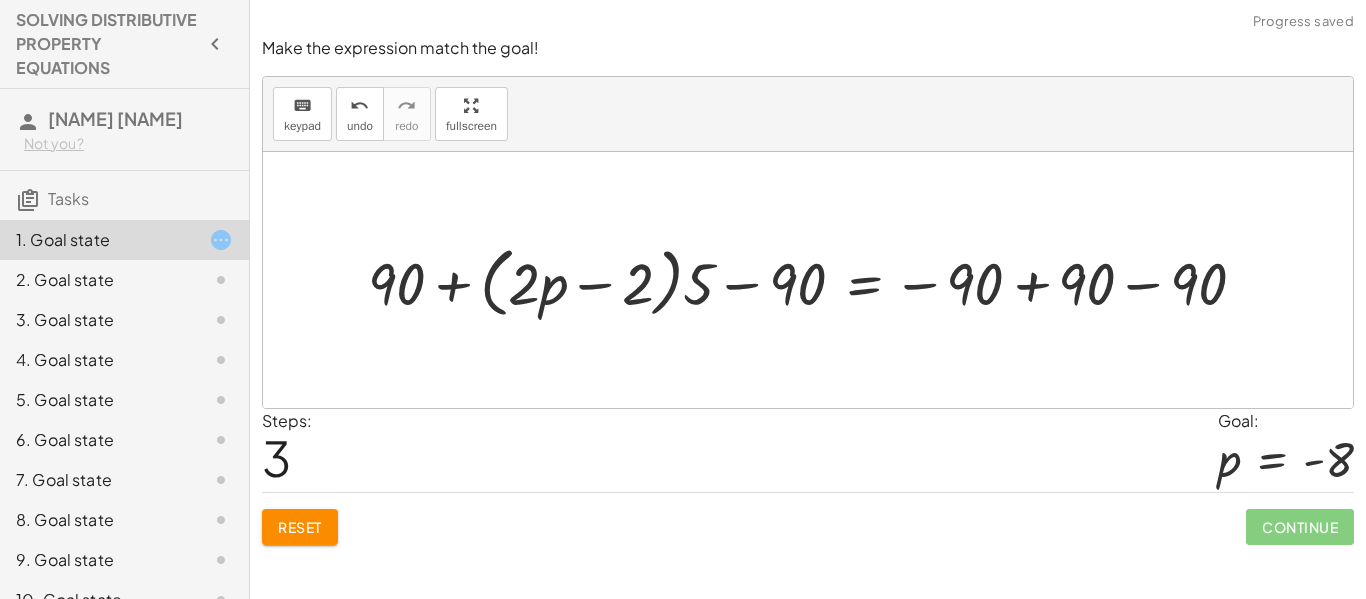 drag, startPoint x: 1175, startPoint y: 271, endPoint x: 656, endPoint y: 273, distance: 519.00385 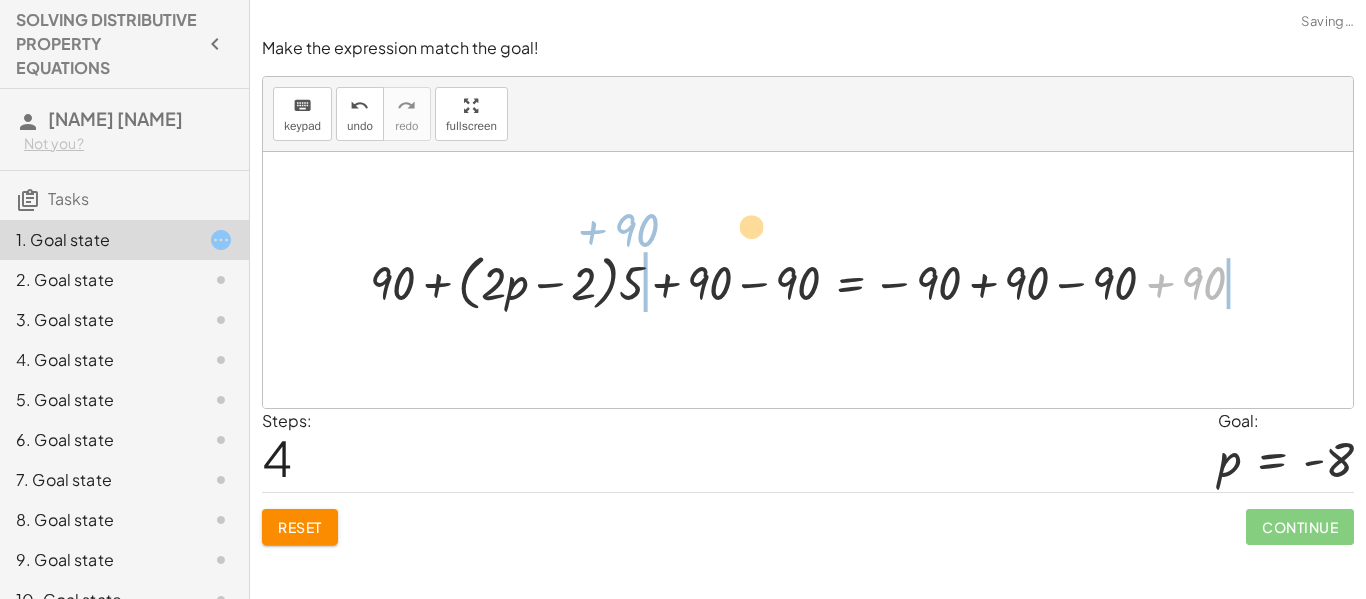 drag, startPoint x: 1264, startPoint y: 284, endPoint x: 589, endPoint y: 282, distance: 675.003 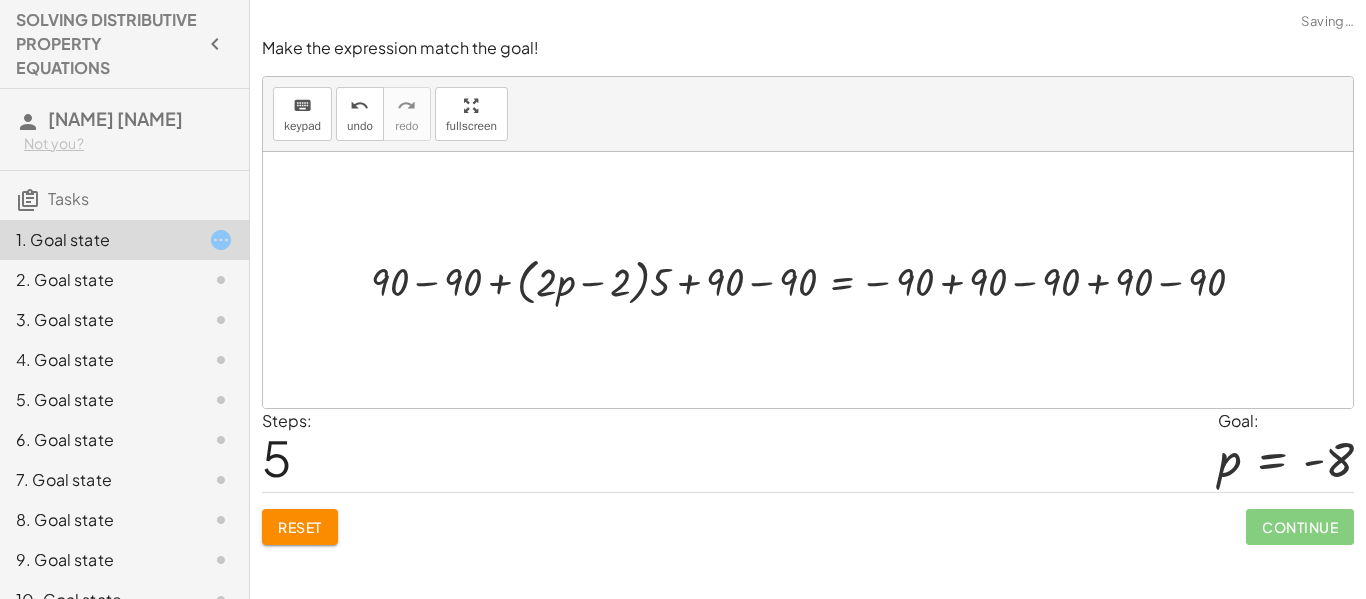 drag, startPoint x: 1145, startPoint y: 236, endPoint x: 532, endPoint y: 151, distance: 618.8651 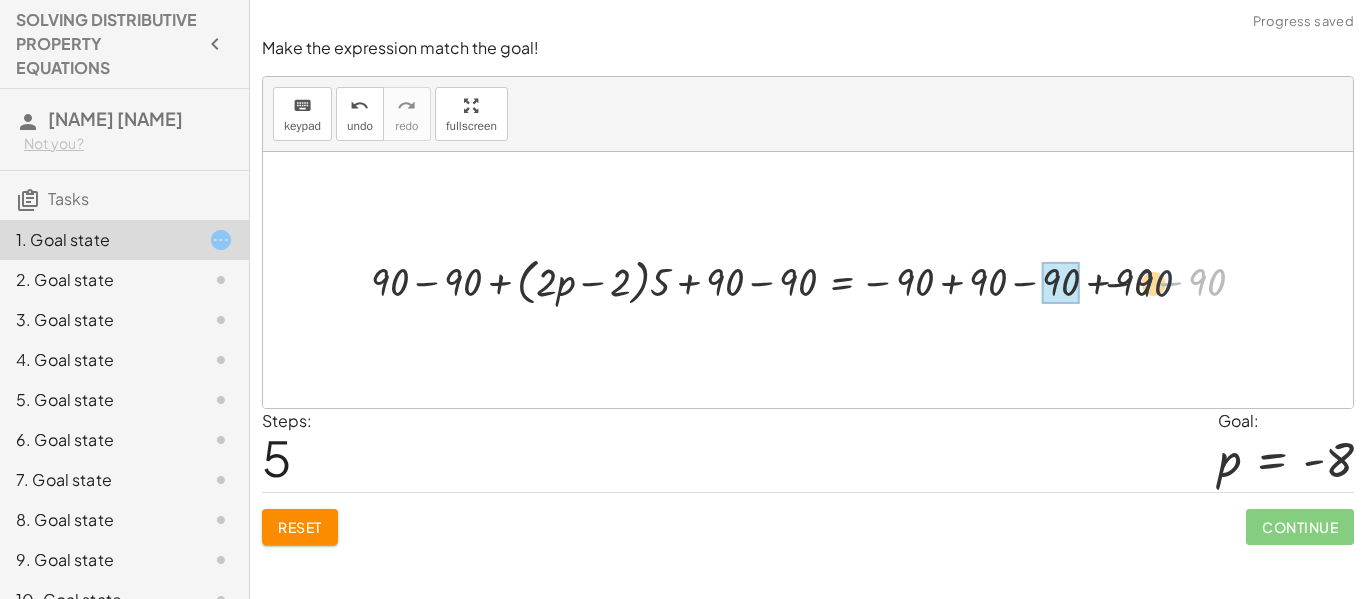 drag, startPoint x: 1239, startPoint y: 292, endPoint x: 575, endPoint y: 341, distance: 665.80554 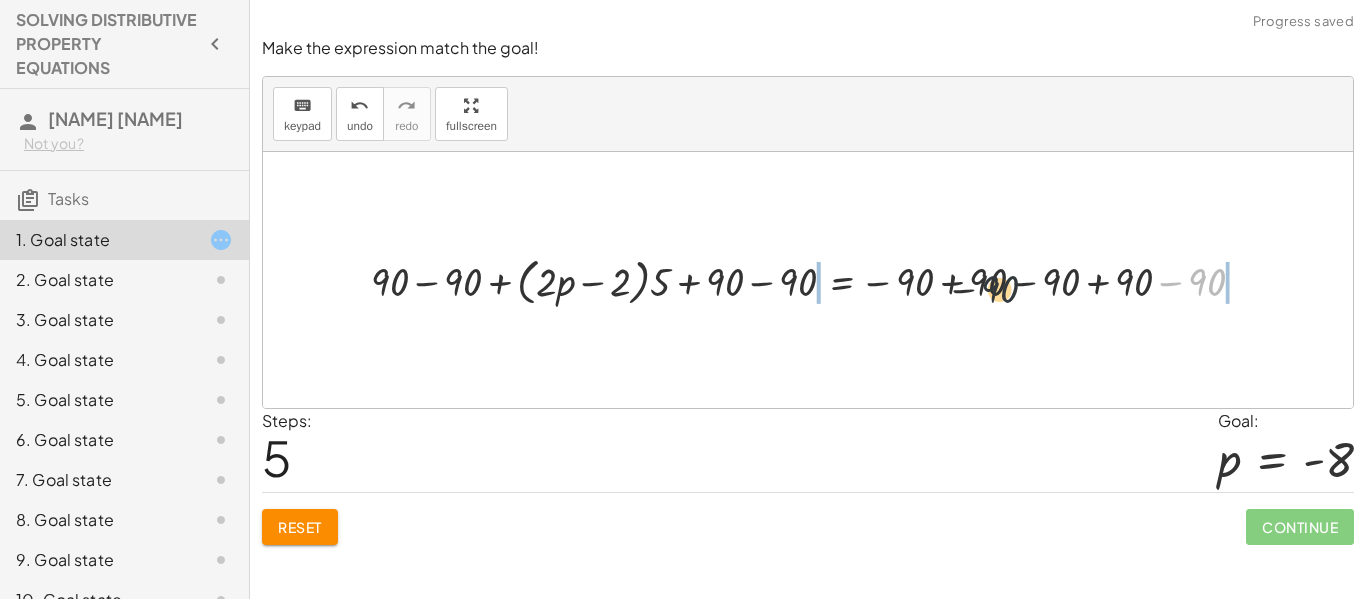 drag, startPoint x: 1226, startPoint y: 280, endPoint x: 384, endPoint y: 472, distance: 863.61334 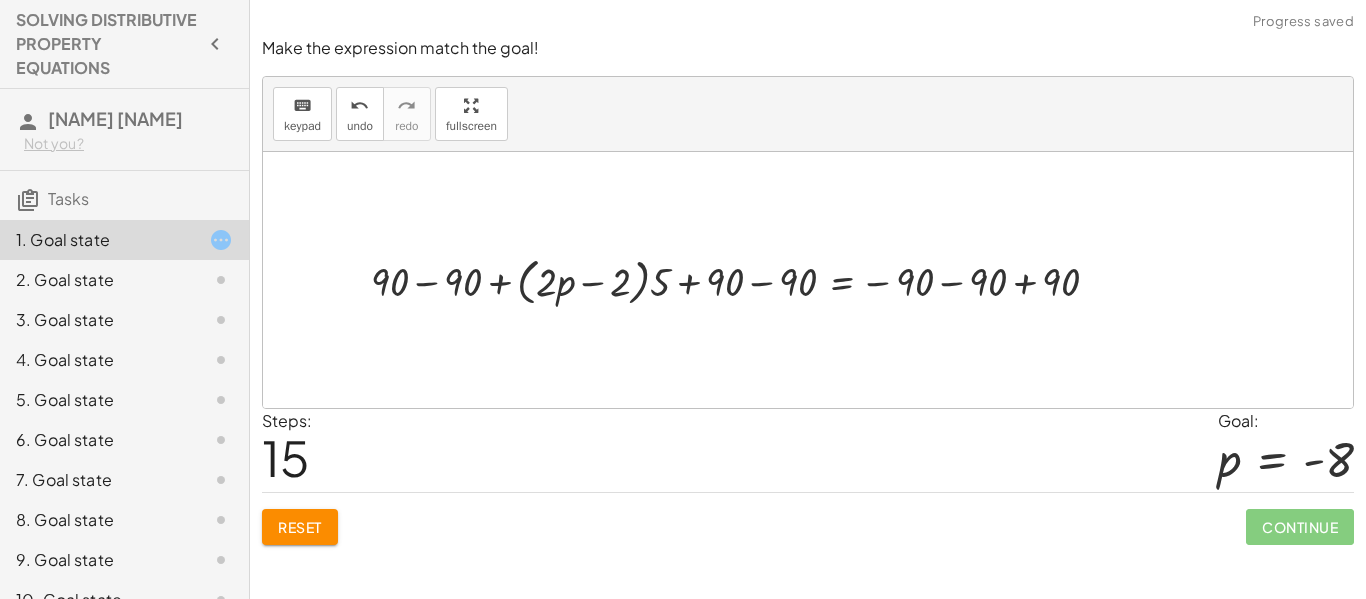 click on "Reset" at bounding box center [300, 527] 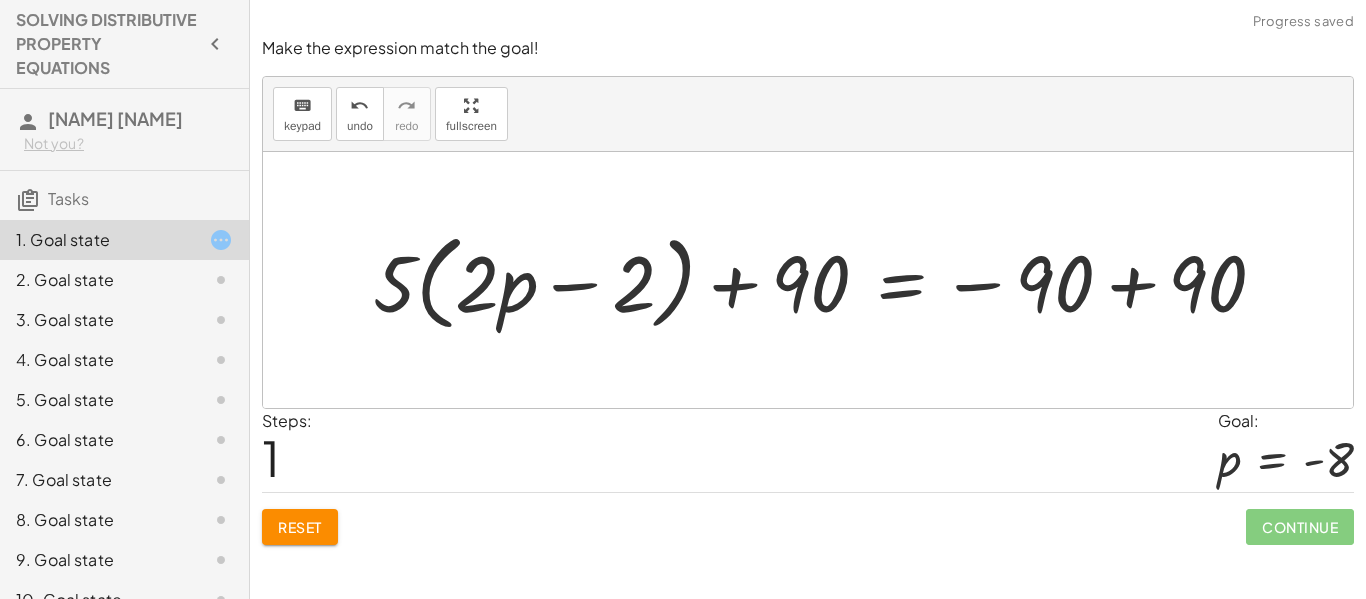 click on "Reset" at bounding box center (300, 527) 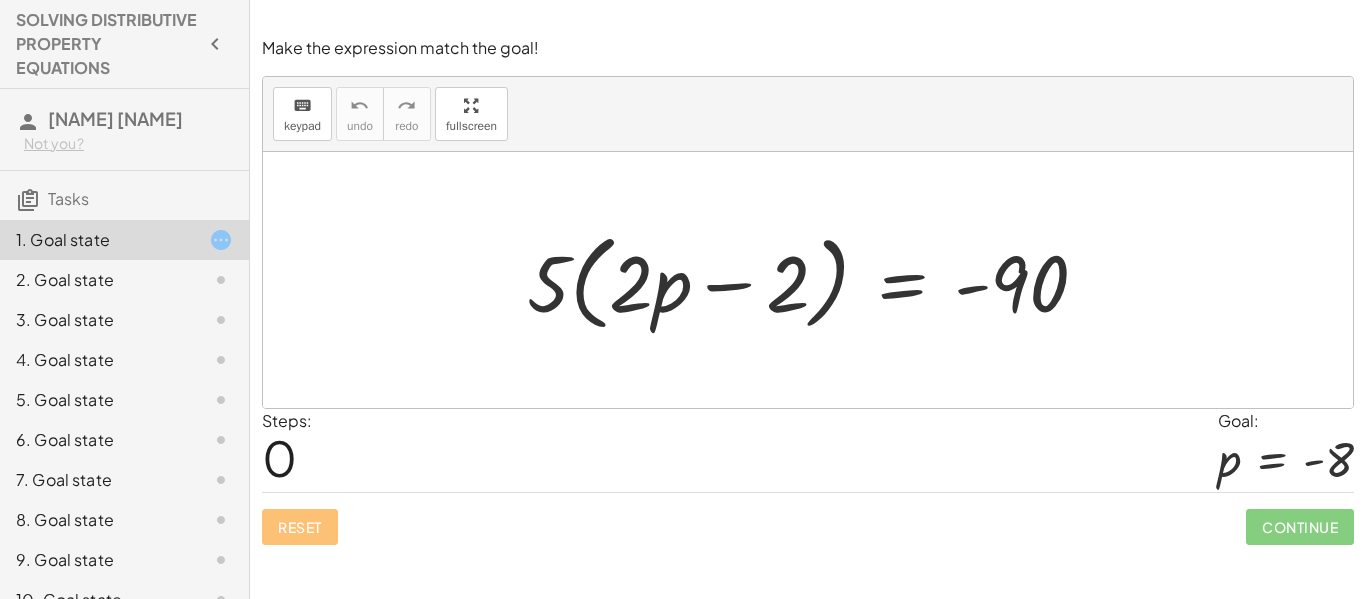 click on "Steps:  0 Goal: p = - 8" at bounding box center [808, 450] 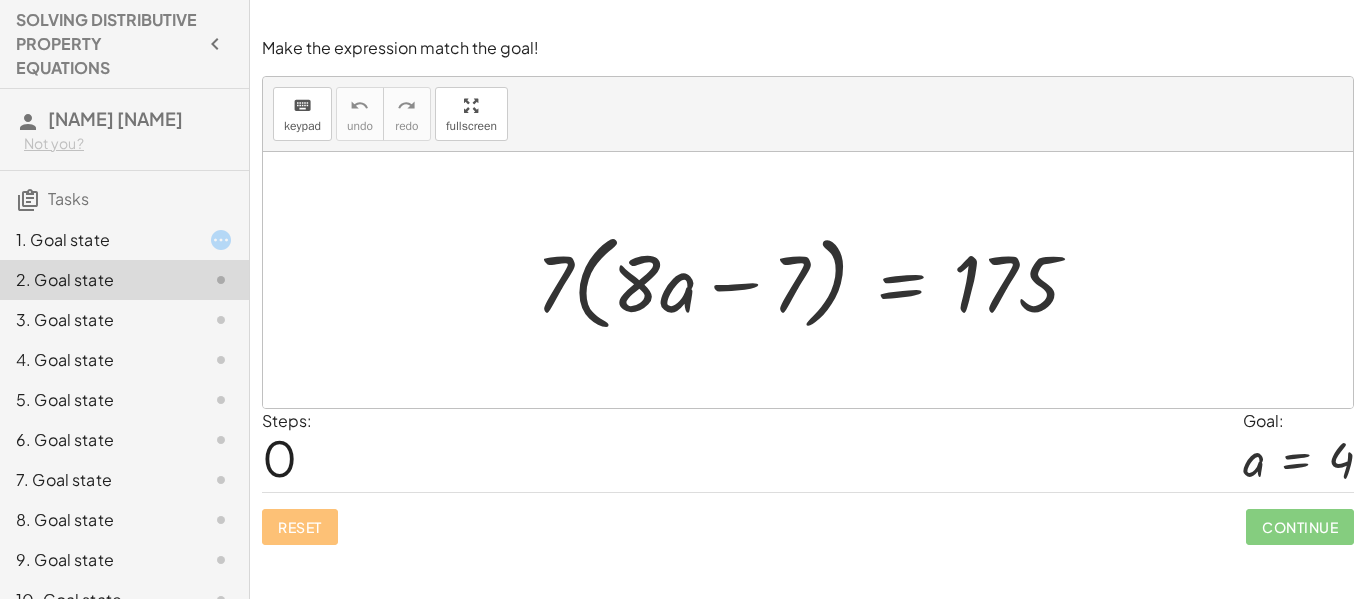 click at bounding box center [808, 280] 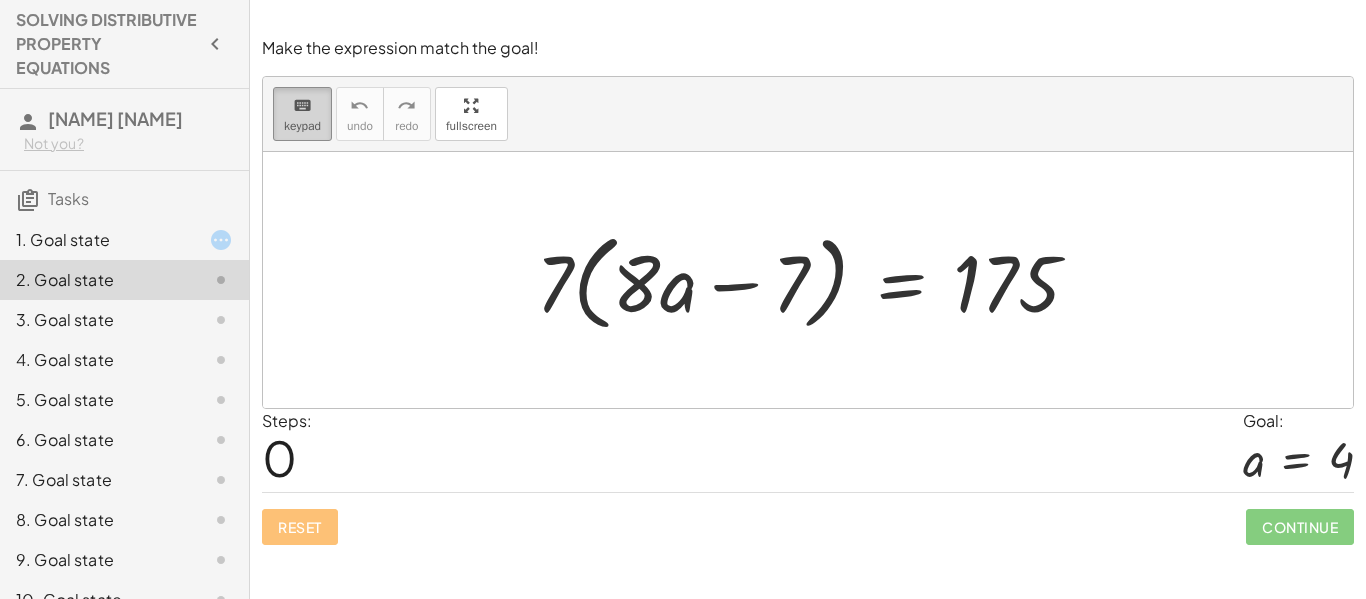 click on "keyboard keypad" at bounding box center (302, 114) 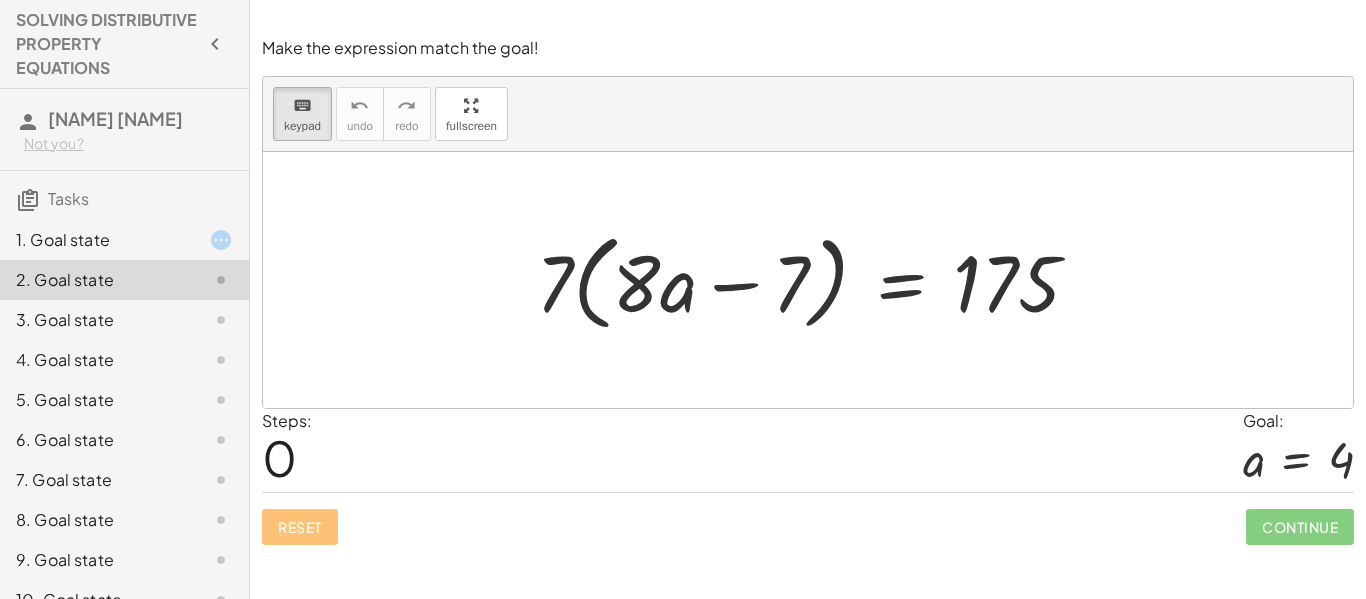 click at bounding box center (808, 280) 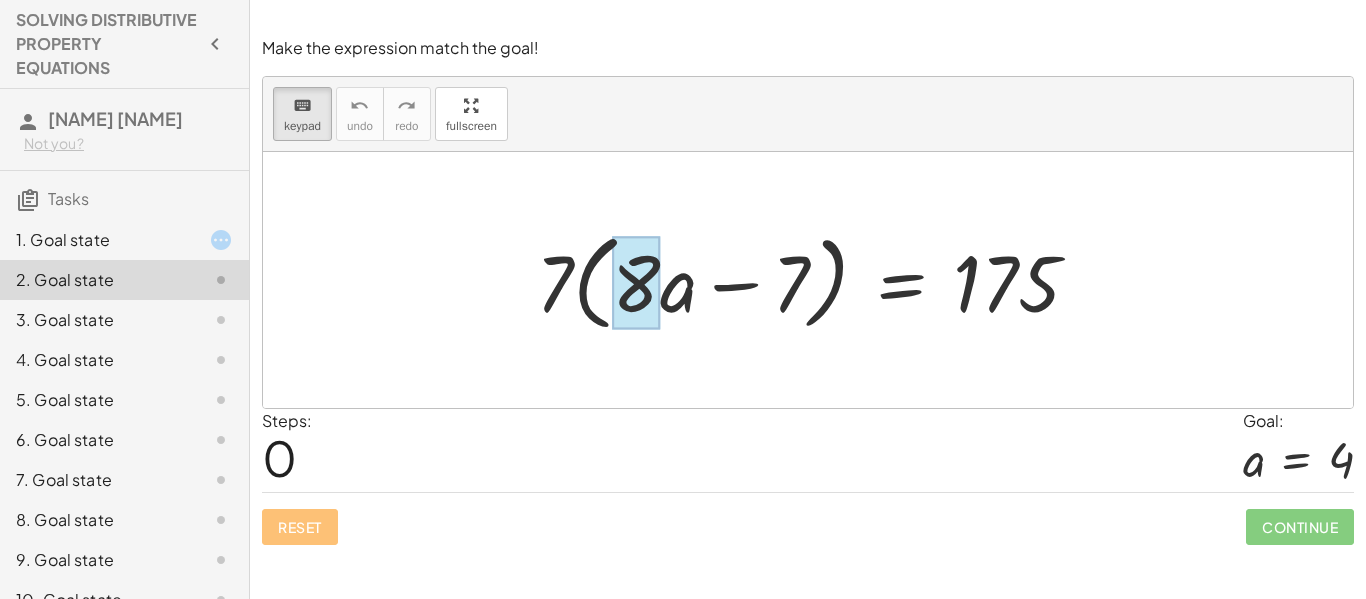 click at bounding box center [636, 282] 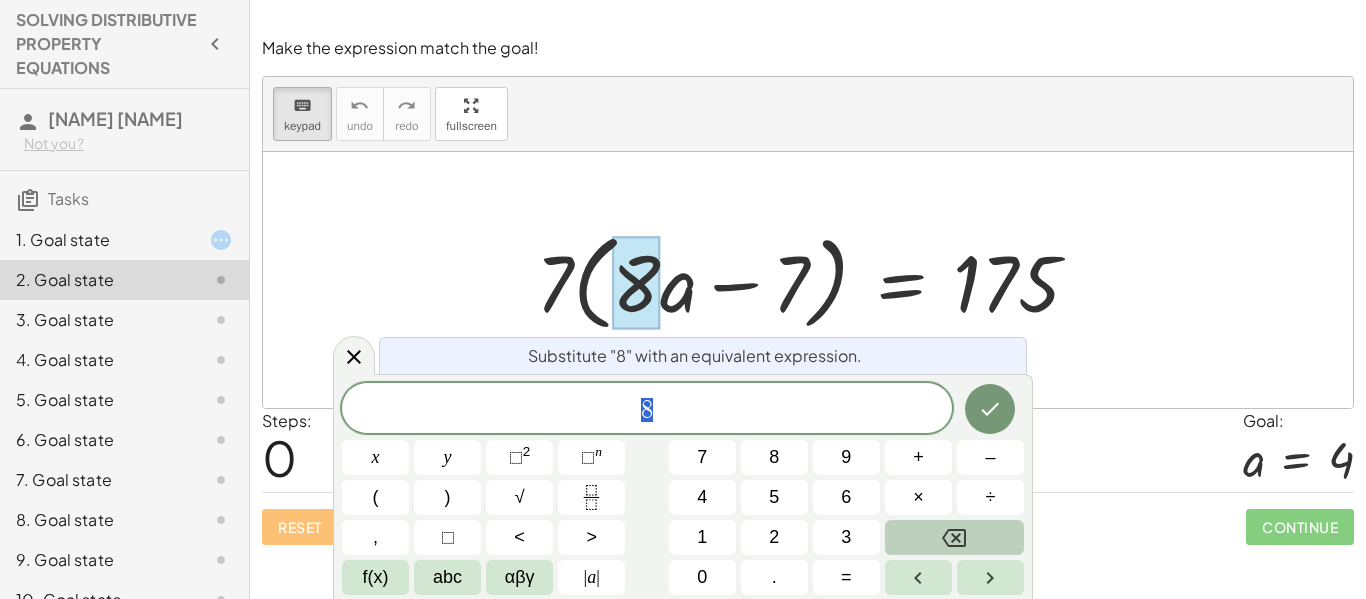 click 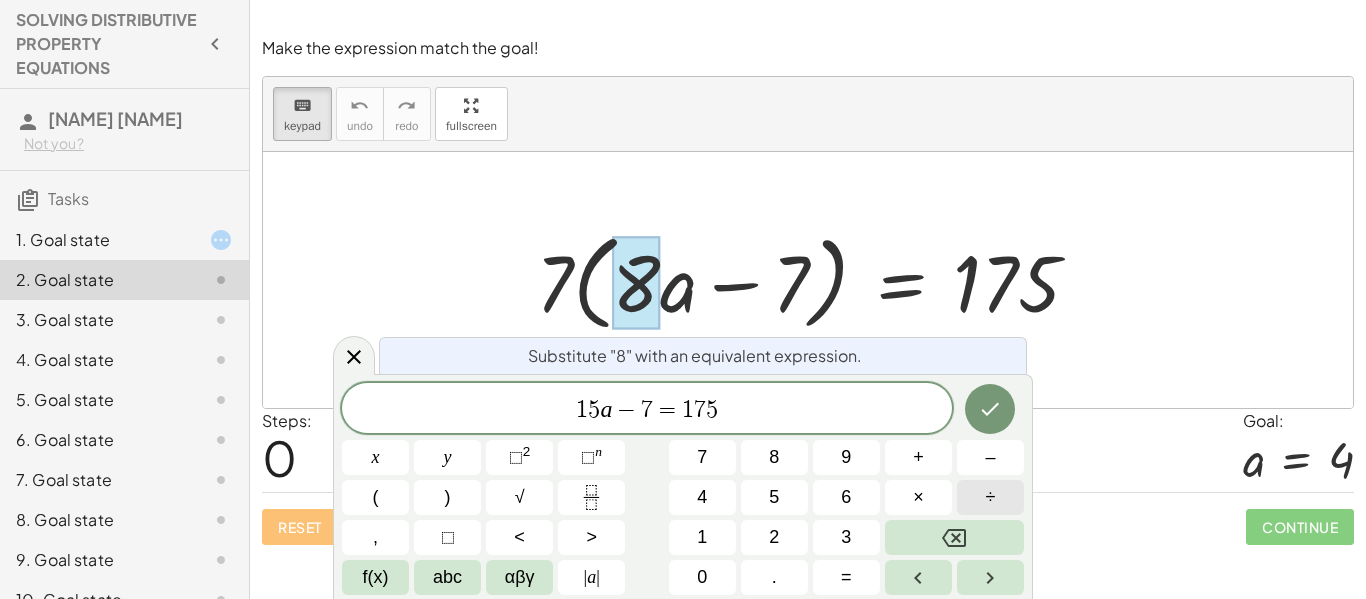 scroll, scrollTop: 11, scrollLeft: 0, axis: vertical 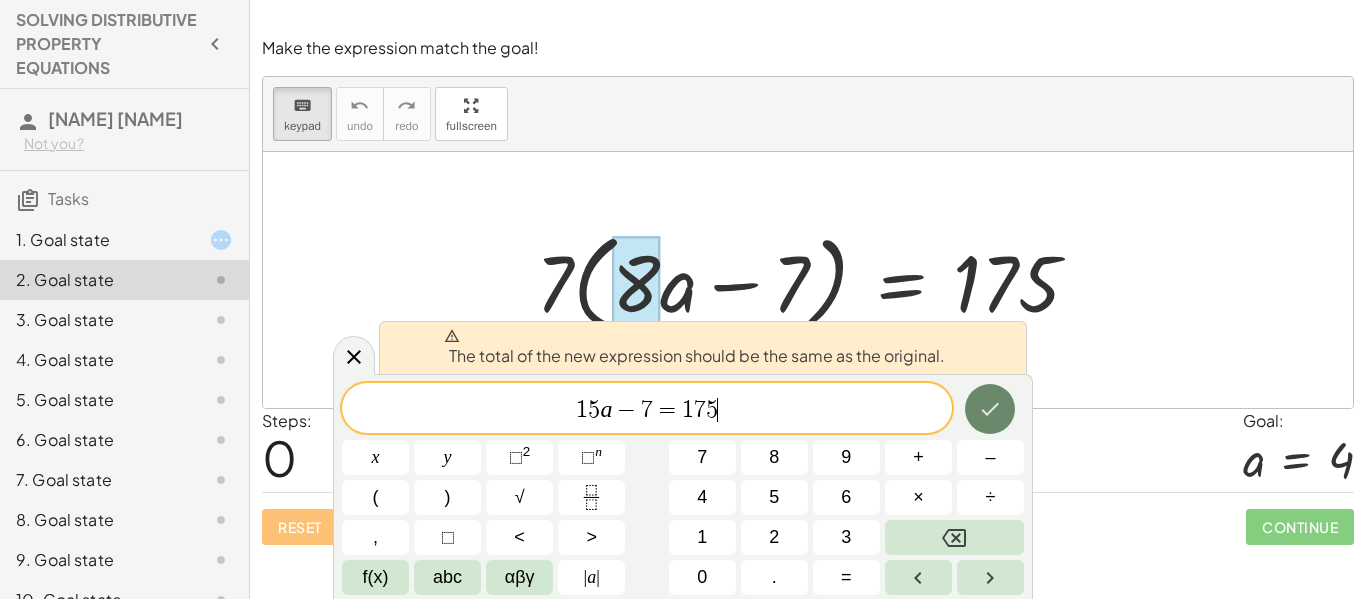 click 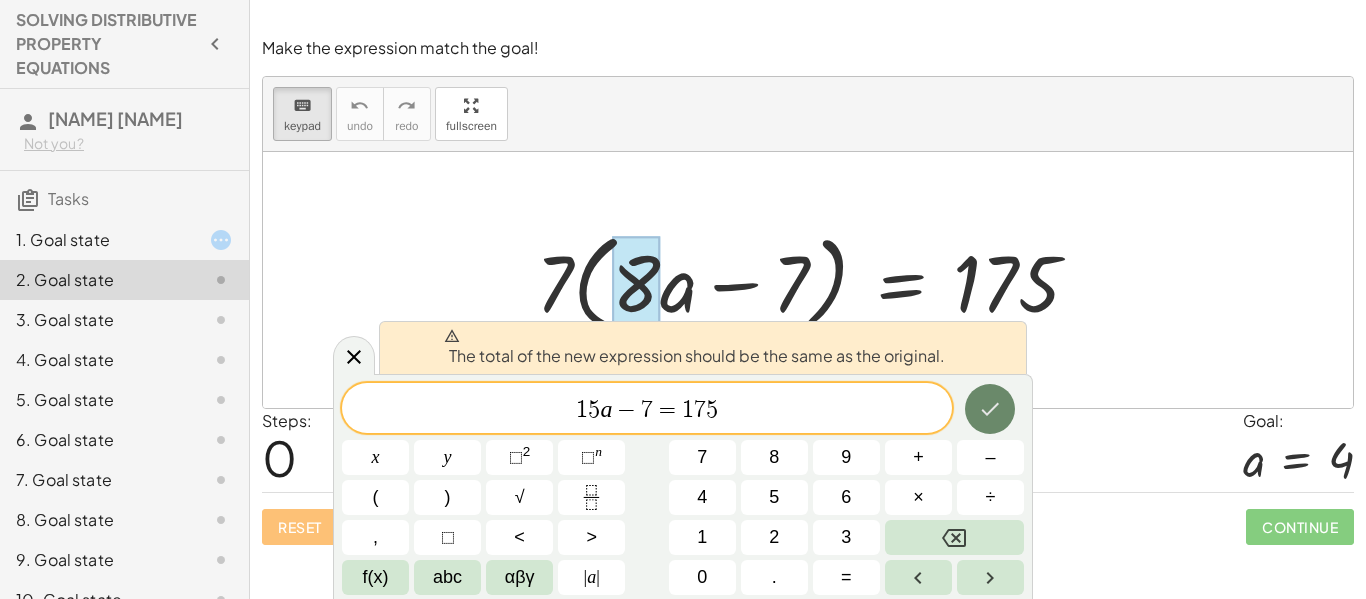 click 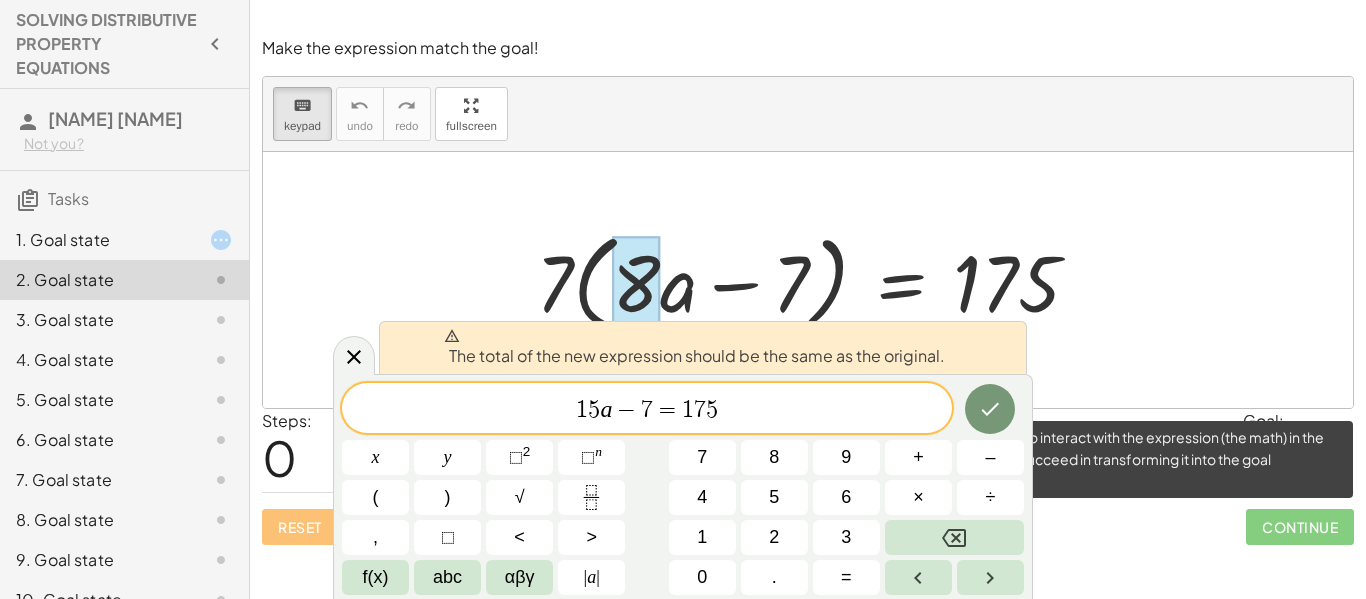 click on "Continue" 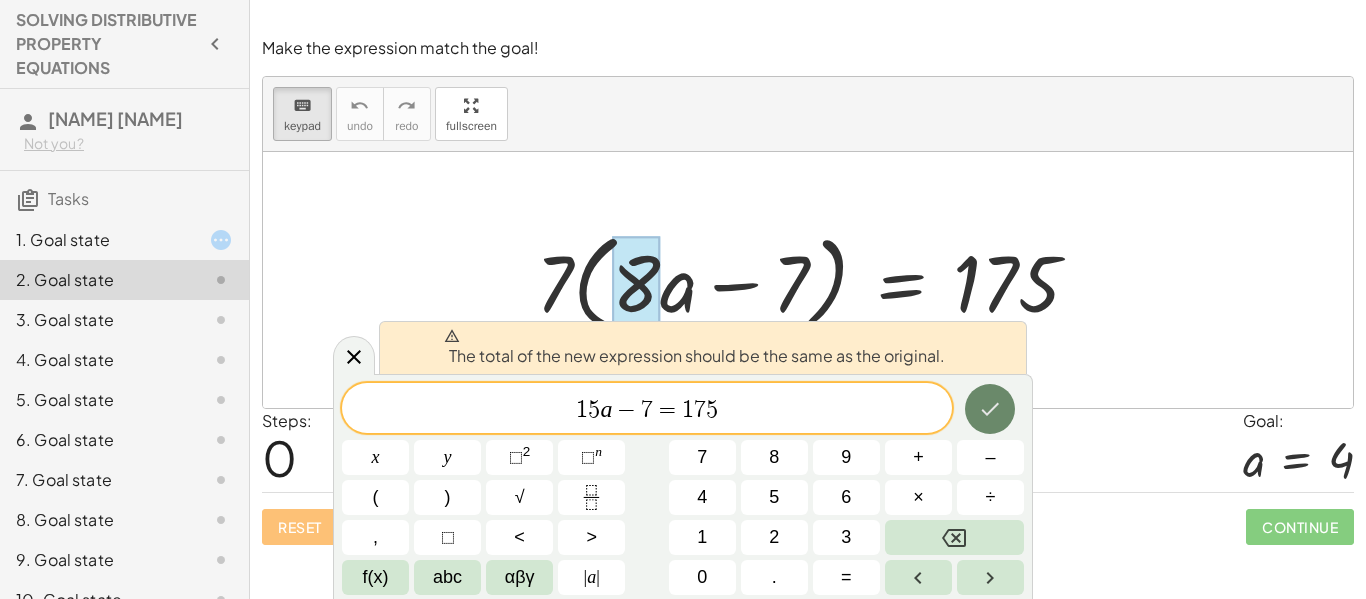 click 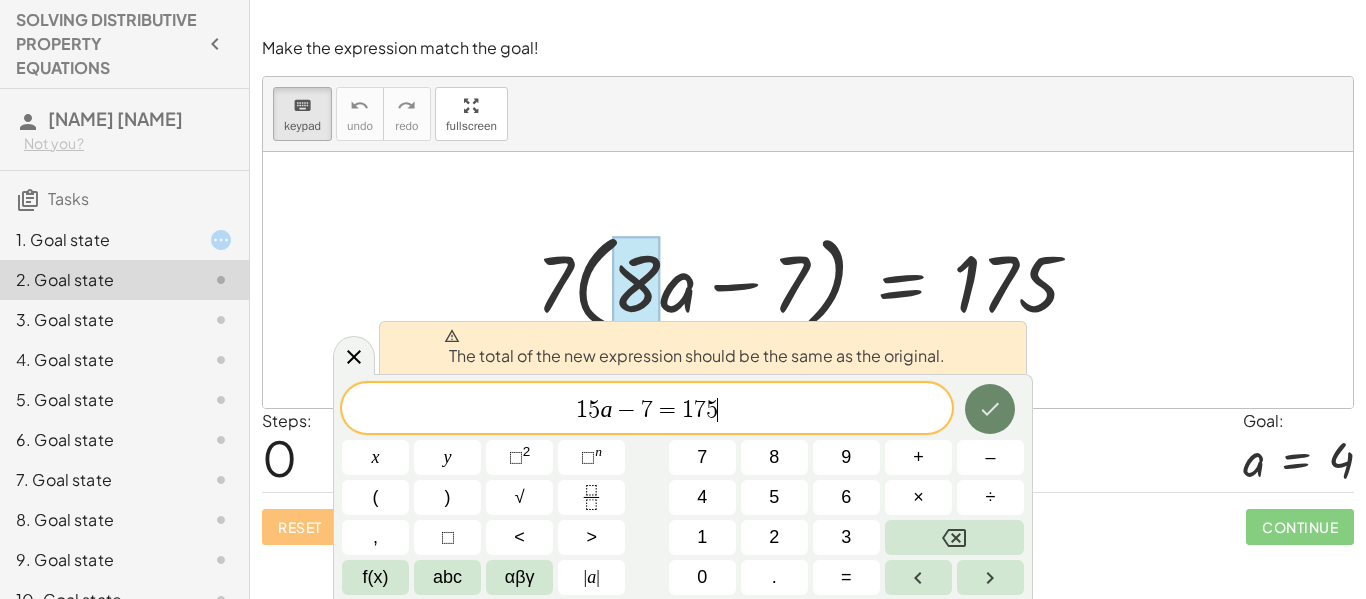 click 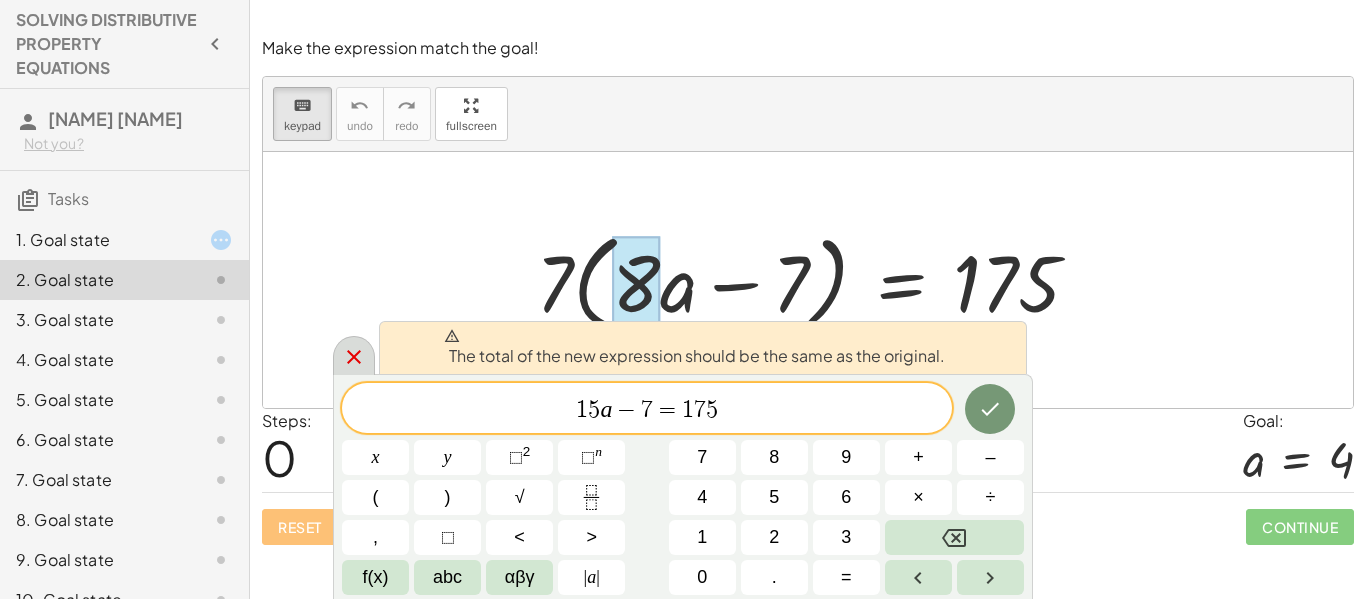 click 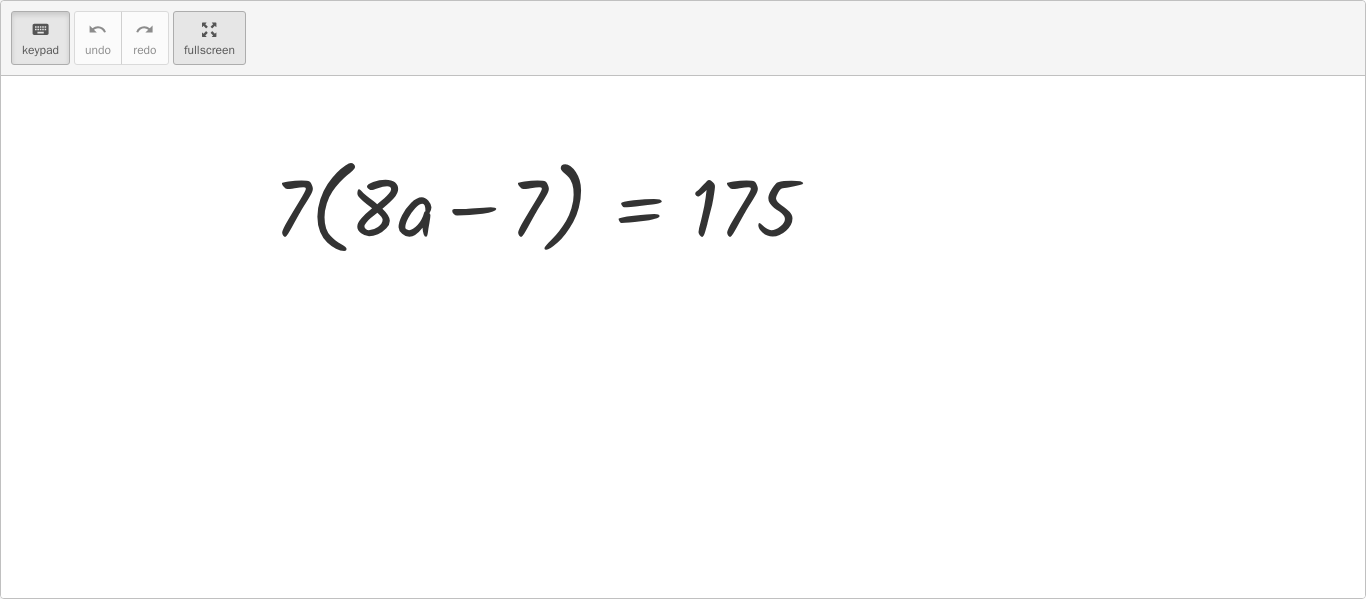 click on "keyboard keypad undo undo redo redo fullscreen · 7 · ( + · 8 · a − 7 ) = 175 ×" at bounding box center (683, 299) 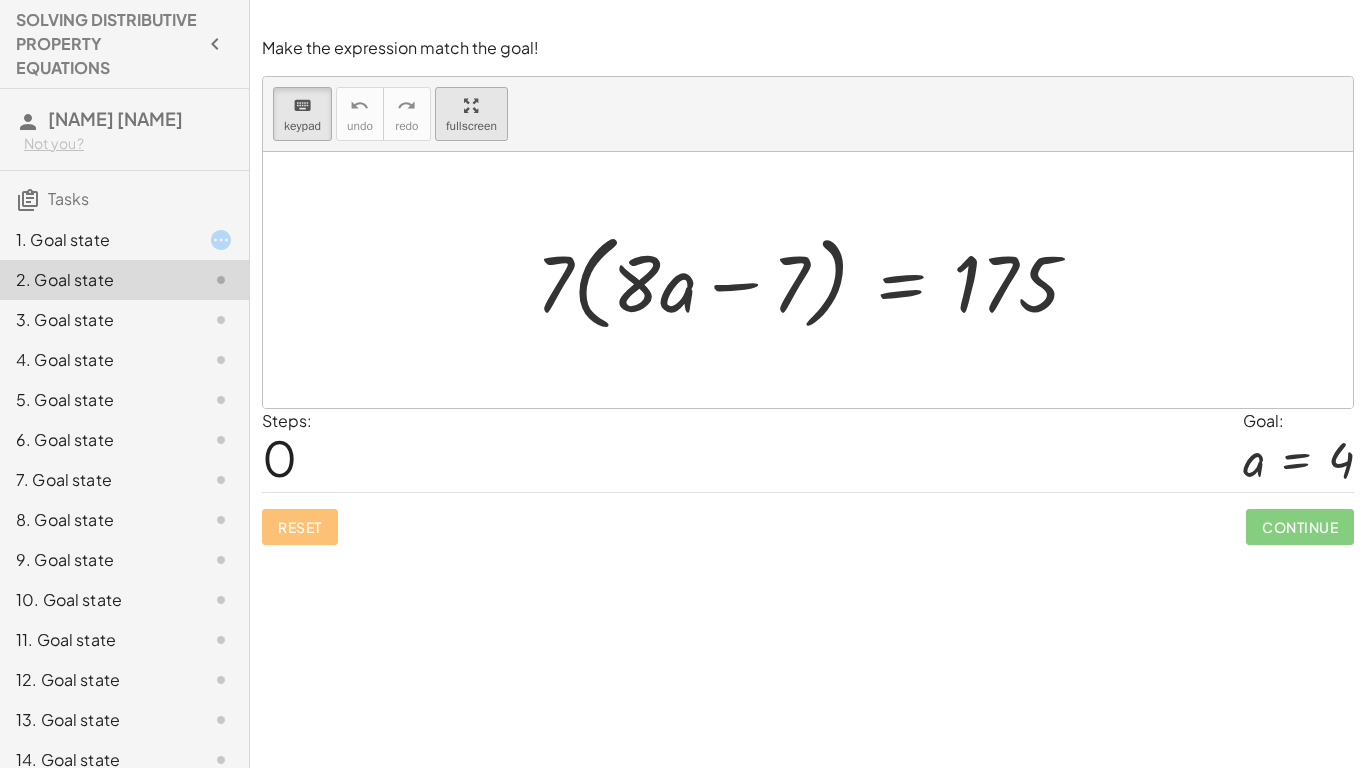 click on "SOLVING DISTRIBUTIVE PROPERTY EQUATIONS [NAME] [NAME] Not you? Tasks 1. Goal state 2. Goal state 3. Goal state 4. Goal state 5. Goal state 6. Goal state 7. Goal state 8. Goal state 9. Goal state 10. Goal state 11. Goal state 12. Goal state 13. Goal state 14. Goal state 15. Goal state 16. Goal state 17. Goal state 18. Goal state 19. Goal state 20. Goal state Make the expression match the goal! keyboard keypad undo undo redo redo fullscreen · 5 · ( + · 2 · p − 2 ) = - 90 × Steps: 0 Goal: p = - 8 Reset Continue Make the expression match the goal! keyboard keypad undo undo redo redo fullscreen · 7 · ( + · 8 · a − 7 ) = 175 × Steps: 0 Goal: a = 4 Reset Continue Make the expression match the goal! keyboard keypad undo undo redo redo fullscreen × Steps: 0 Goal: a = - 8 Reset Continue Make the expression match the goal! keyboard keypad undo undo redo redo fullscreen × Steps: 0 Goal: x = 7 Reset Continue Make the expression match the goal! keyboard keypad undo undo redo" at bounding box center [683, 384] 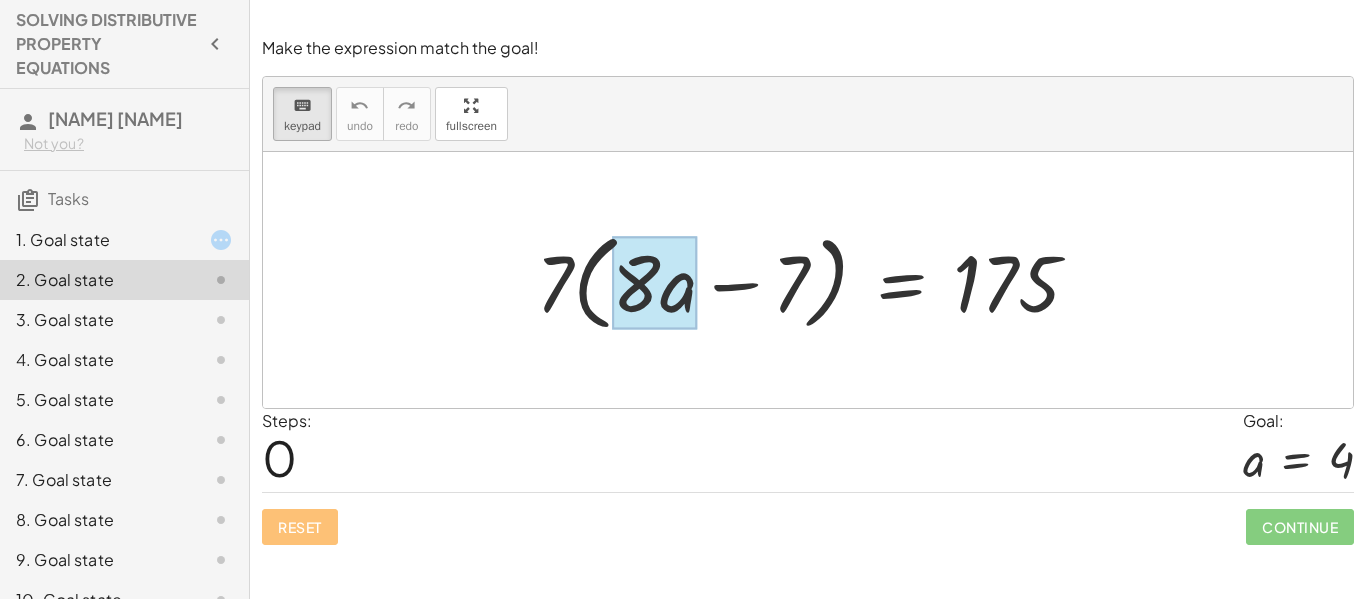 drag, startPoint x: 610, startPoint y: 300, endPoint x: 745, endPoint y: 273, distance: 137.67352 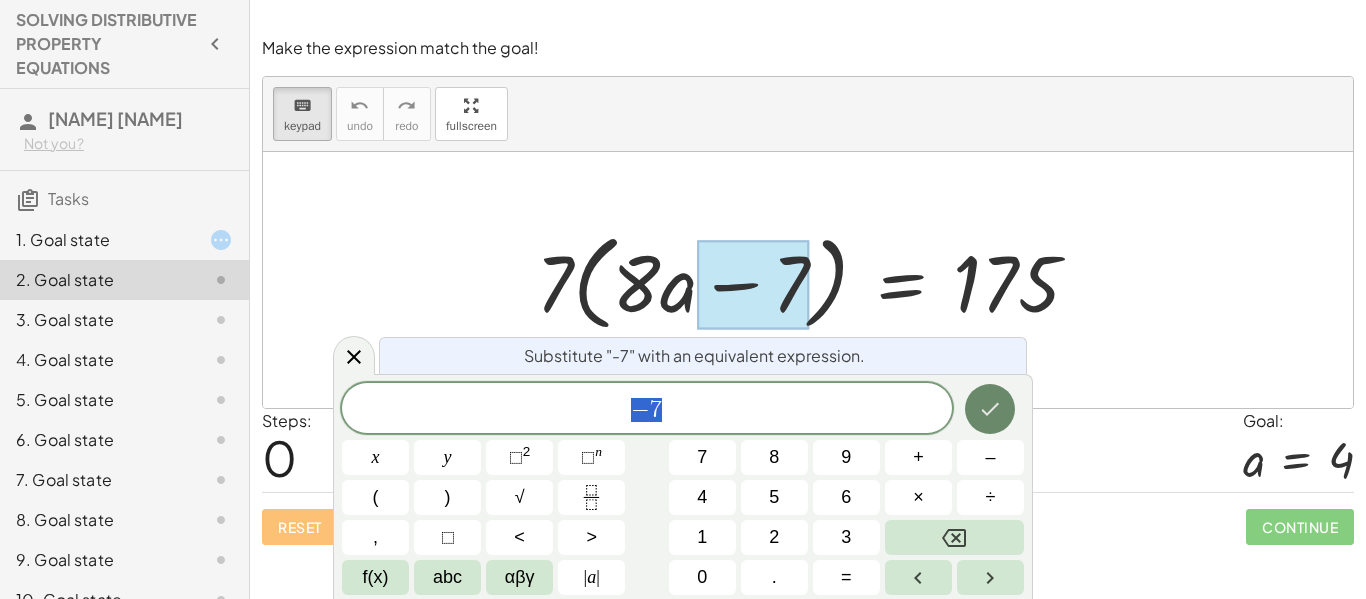 click at bounding box center [990, 409] 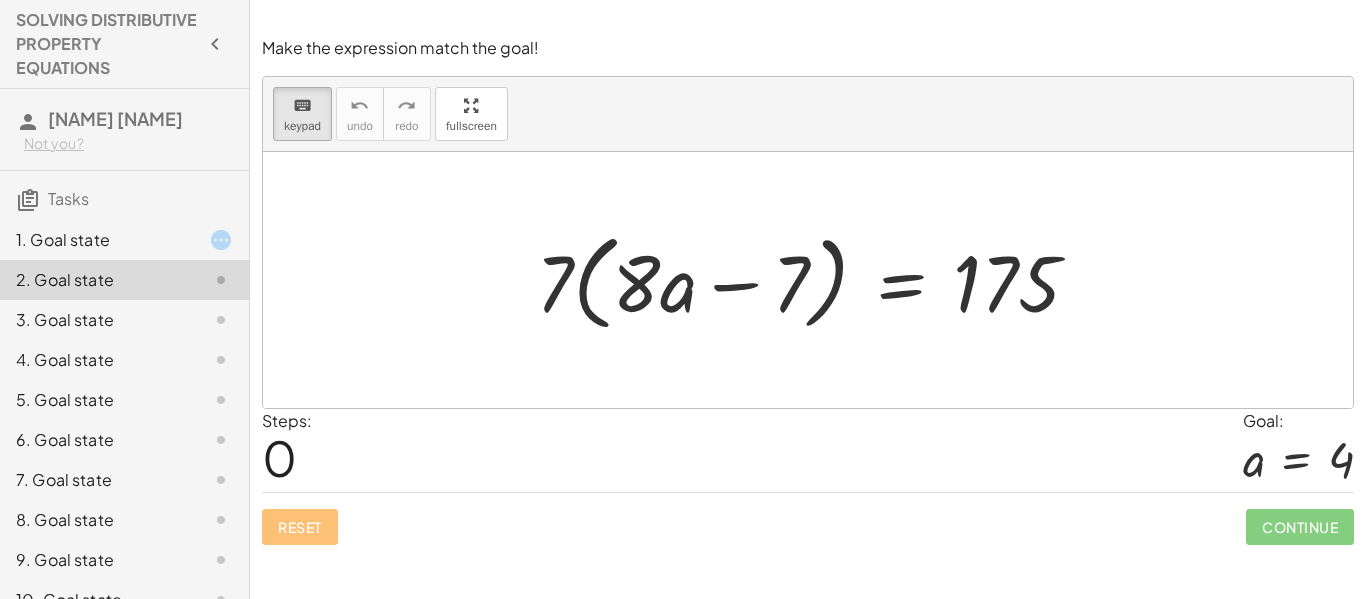 click at bounding box center (808, 280) 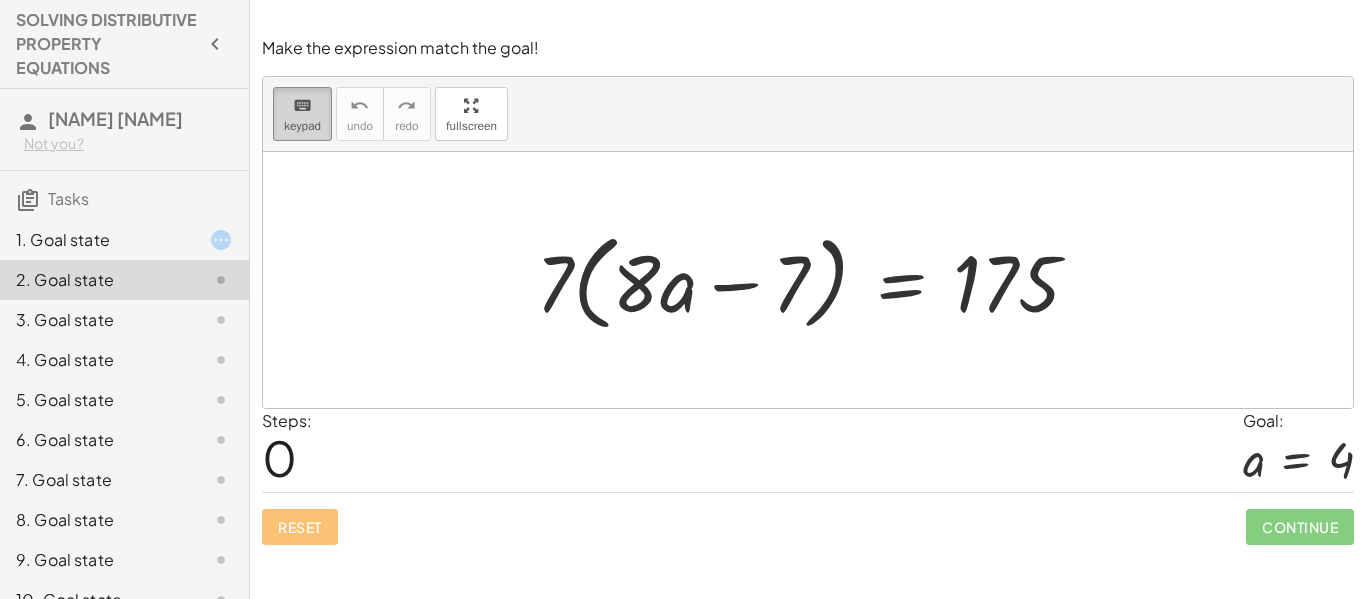 click on "keyboard" at bounding box center (302, 105) 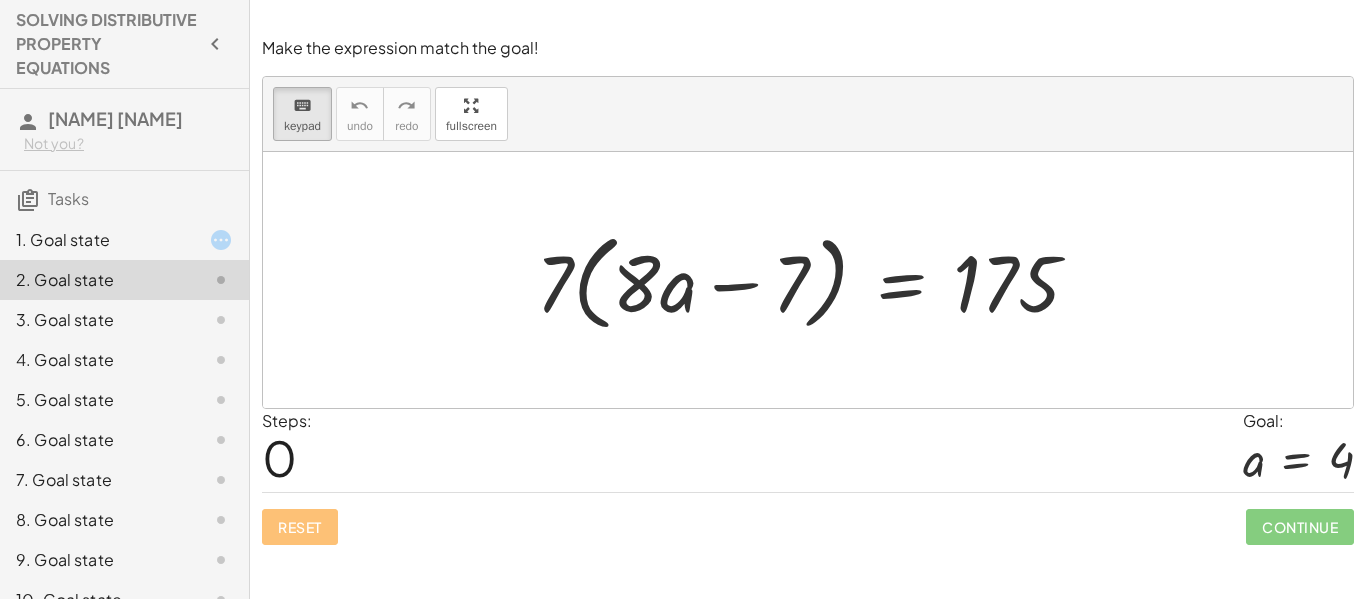 click on "[NAME] [NAME]" 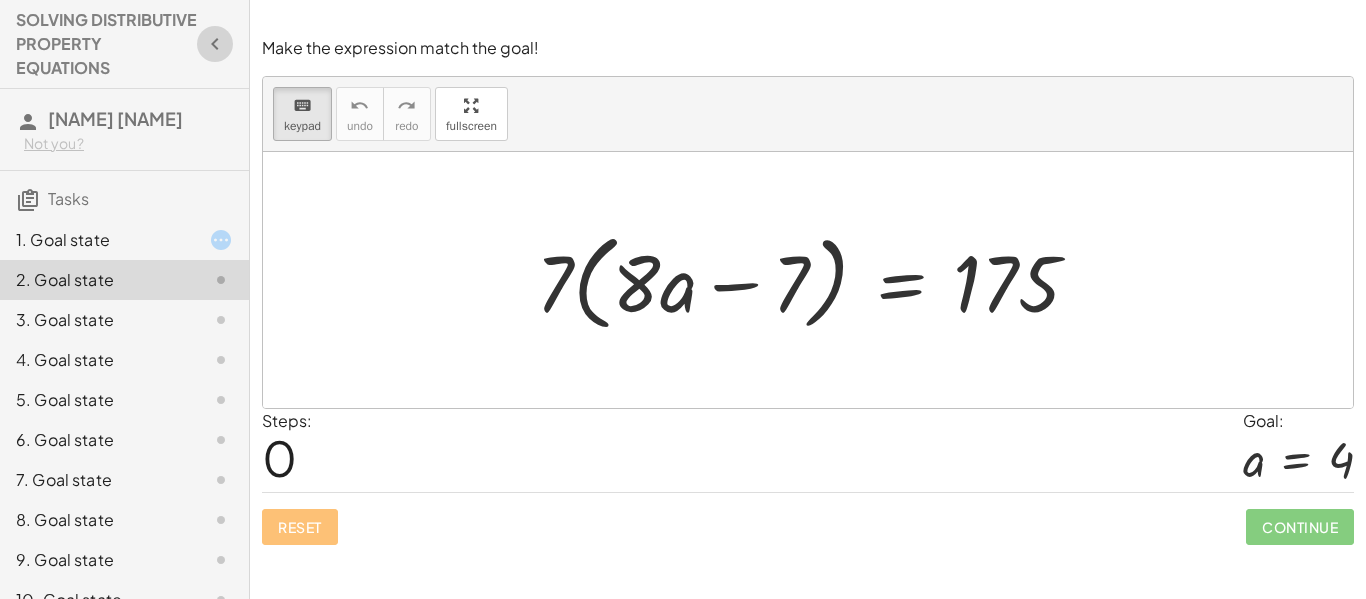 click 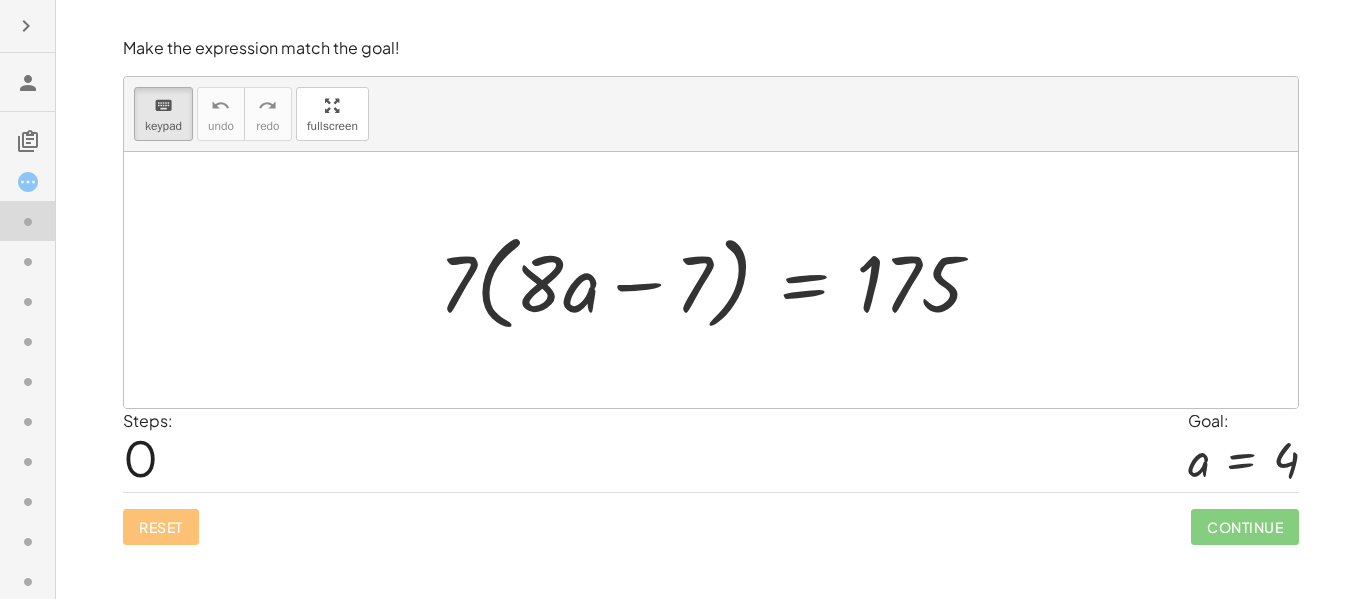 click 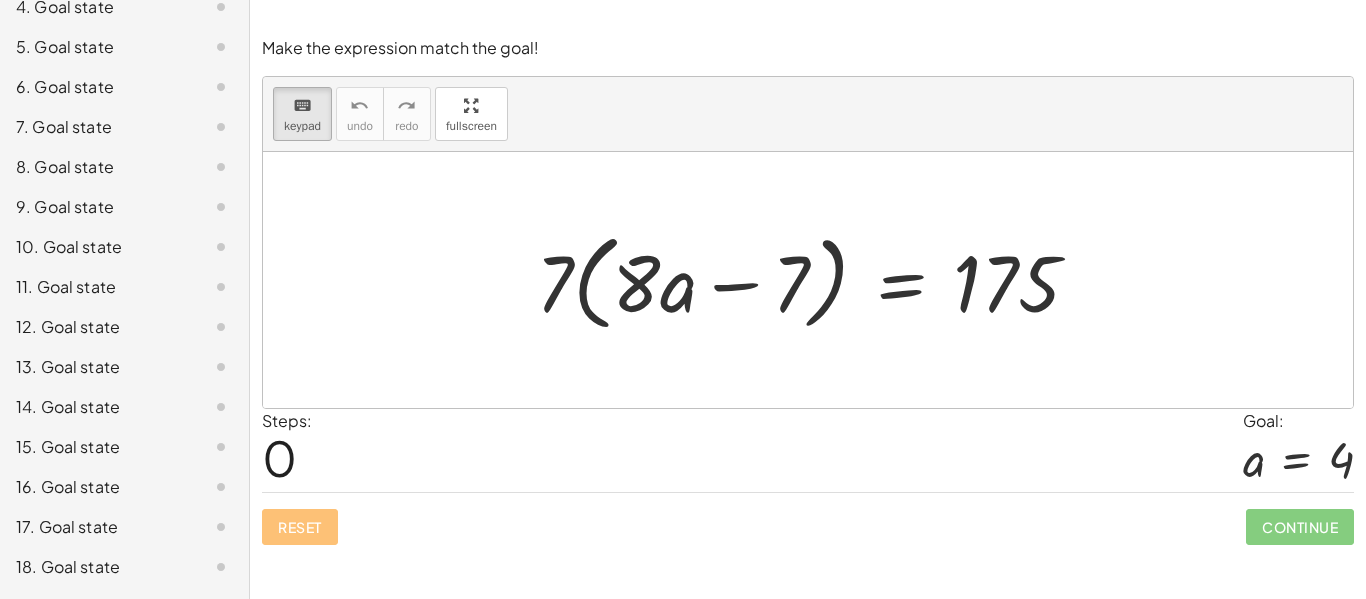 scroll, scrollTop: 0, scrollLeft: 0, axis: both 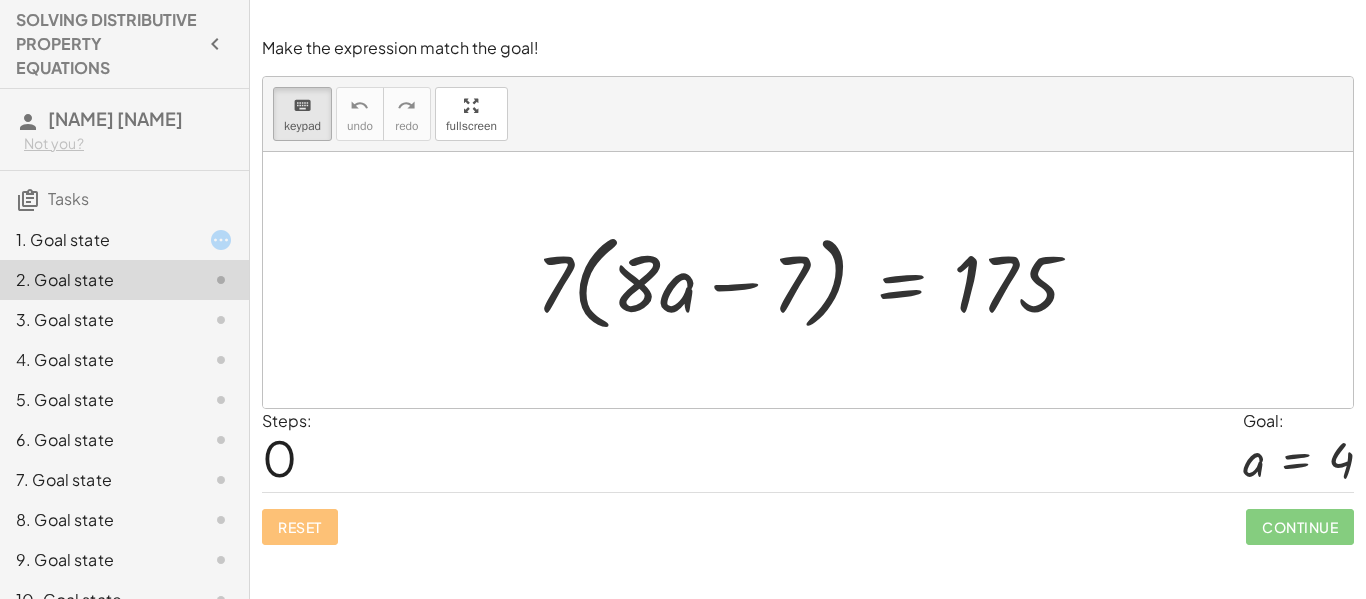 click on "Tasks" 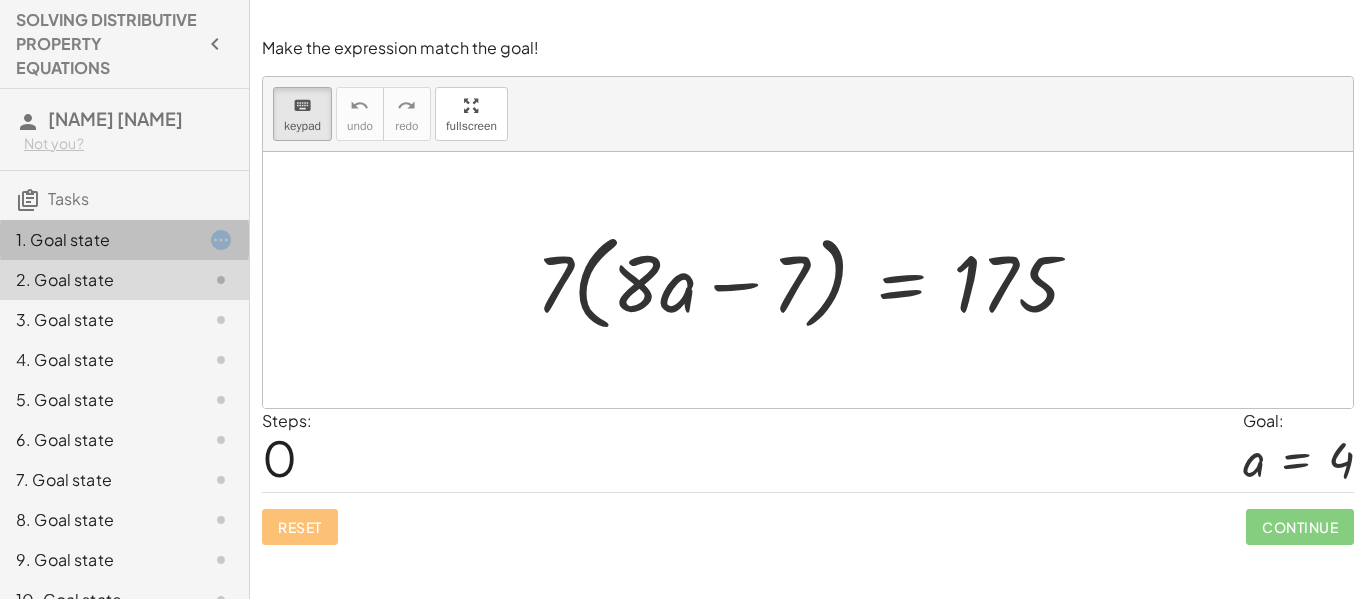click on "1. Goal state" 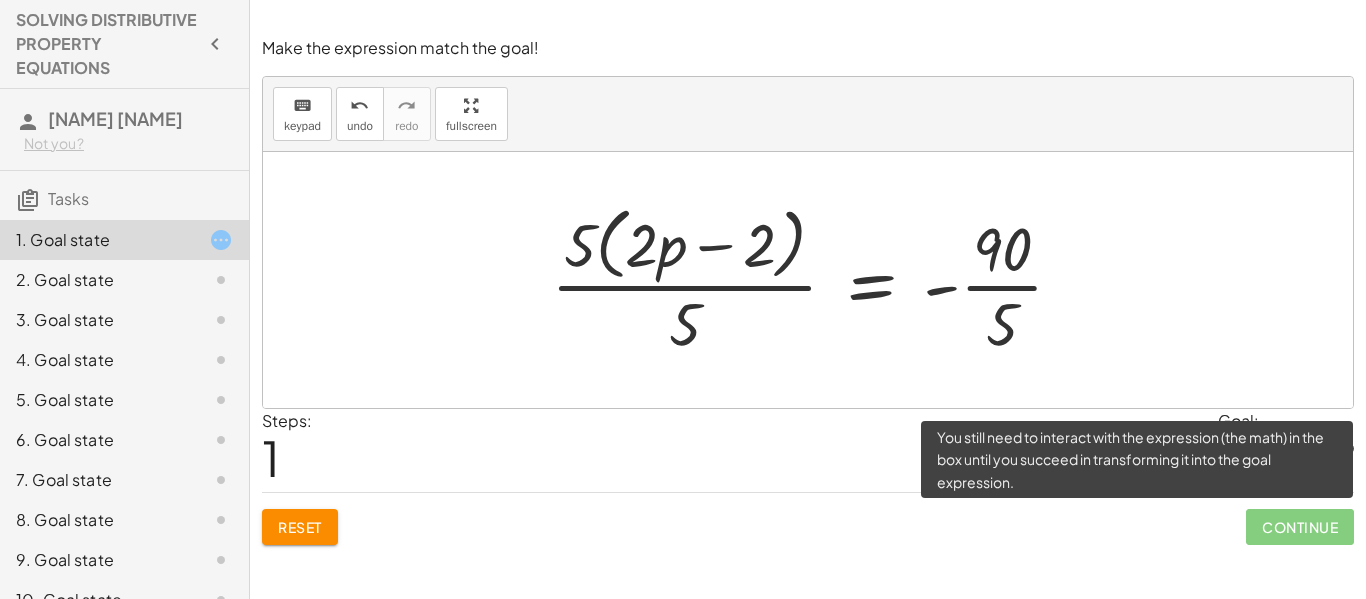 click on "Continue" 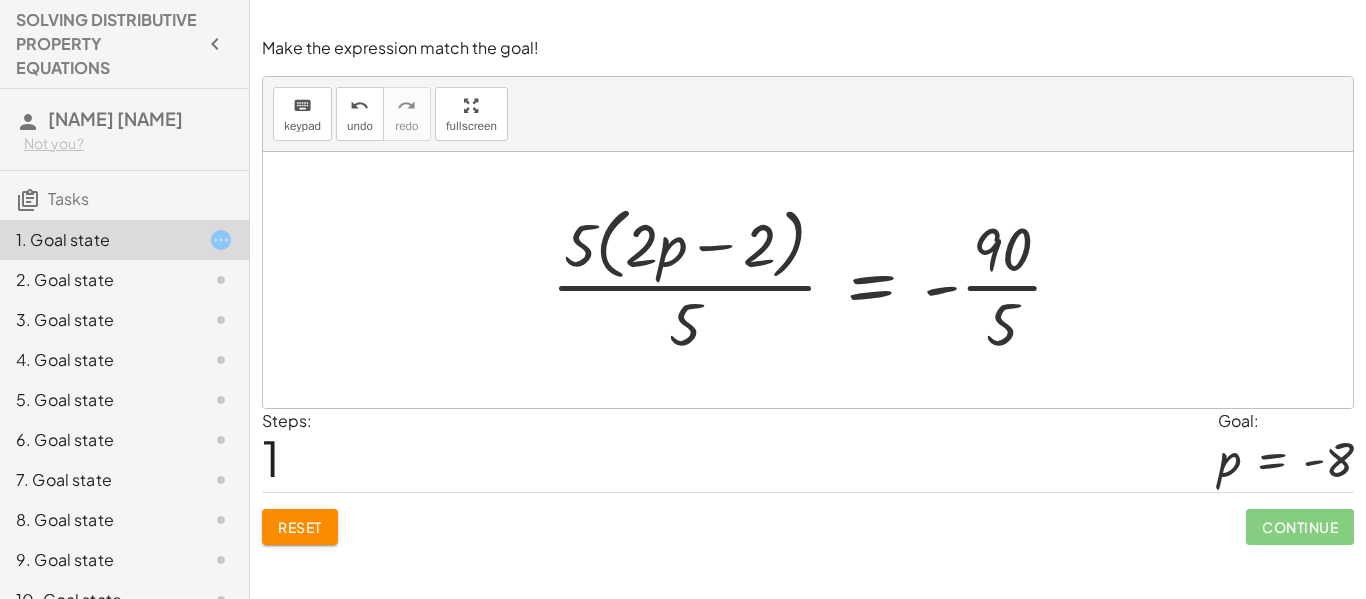 drag, startPoint x: 487, startPoint y: 348, endPoint x: 561, endPoint y: 375, distance: 78.77182 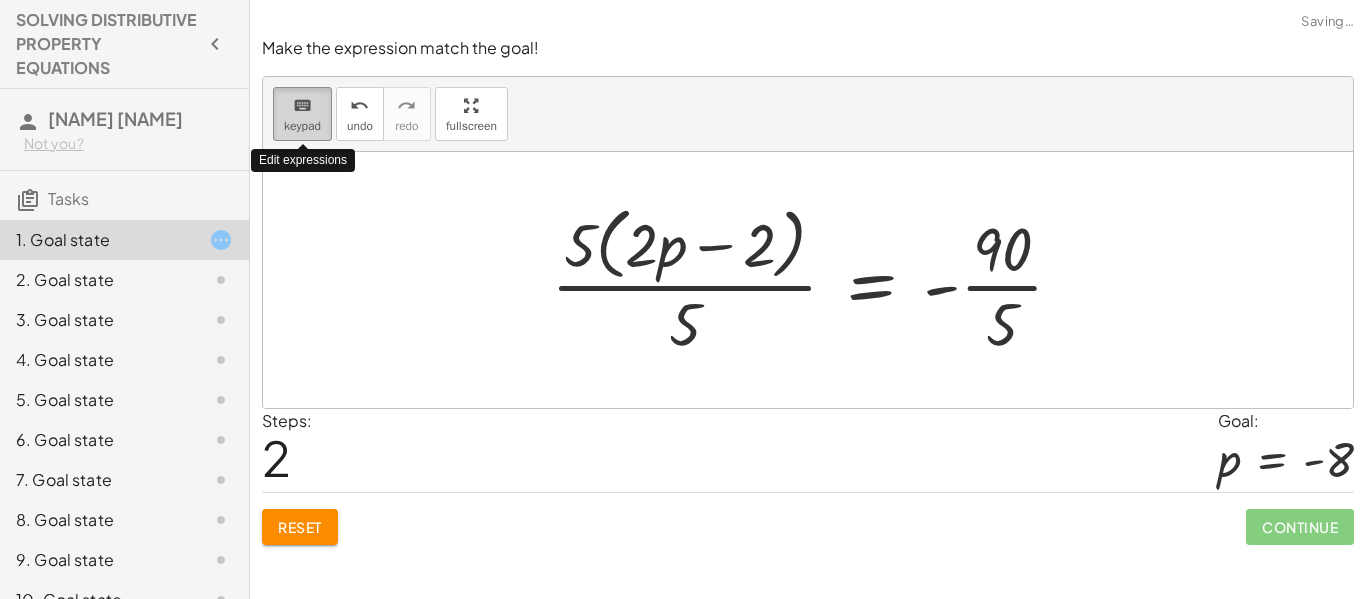 click on "keyboard keypad" at bounding box center [302, 114] 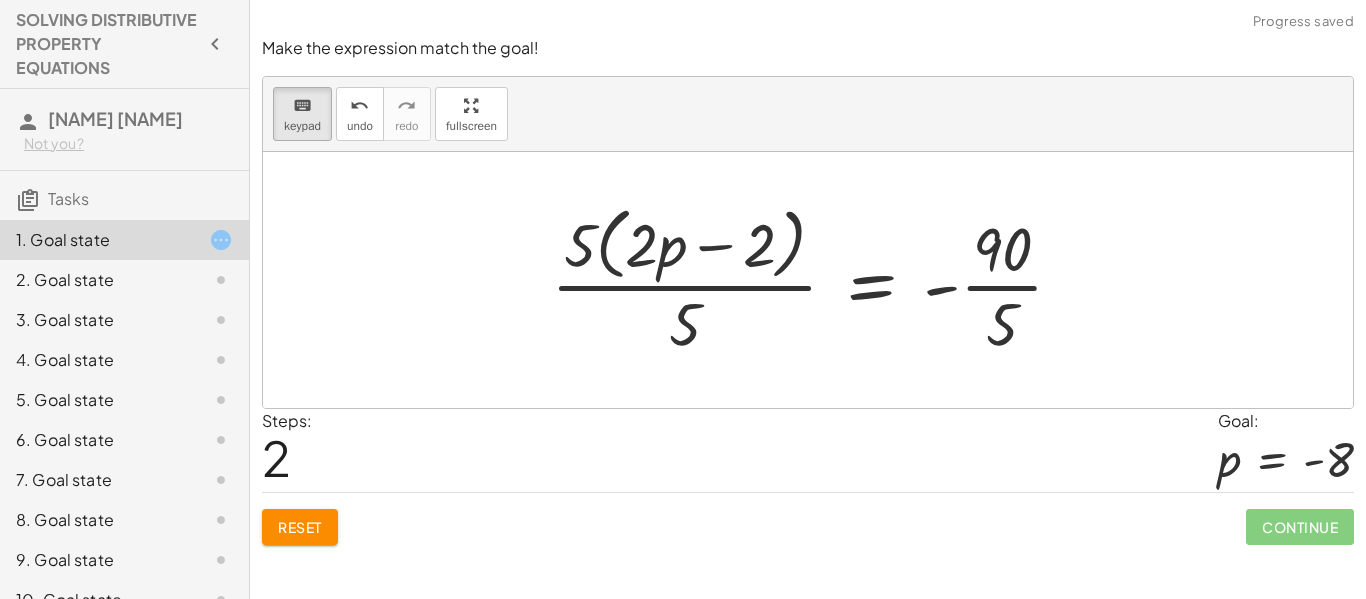 drag, startPoint x: 421, startPoint y: 301, endPoint x: 515, endPoint y: 337, distance: 100.65784 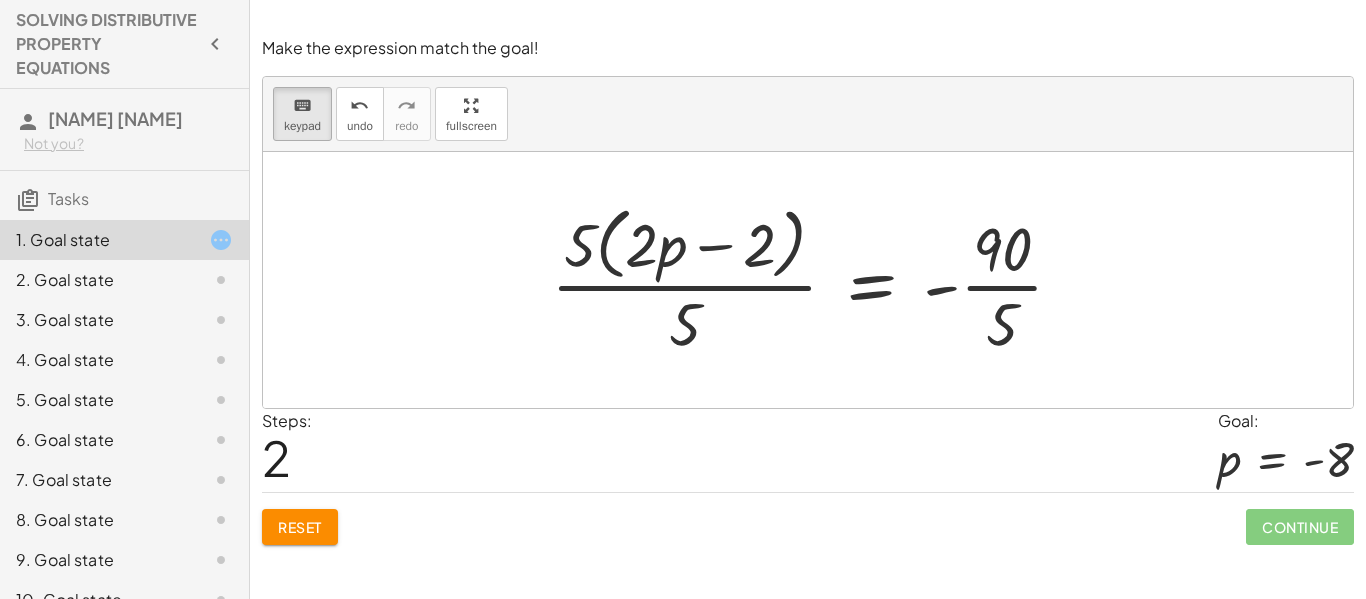 click on "Tasks" 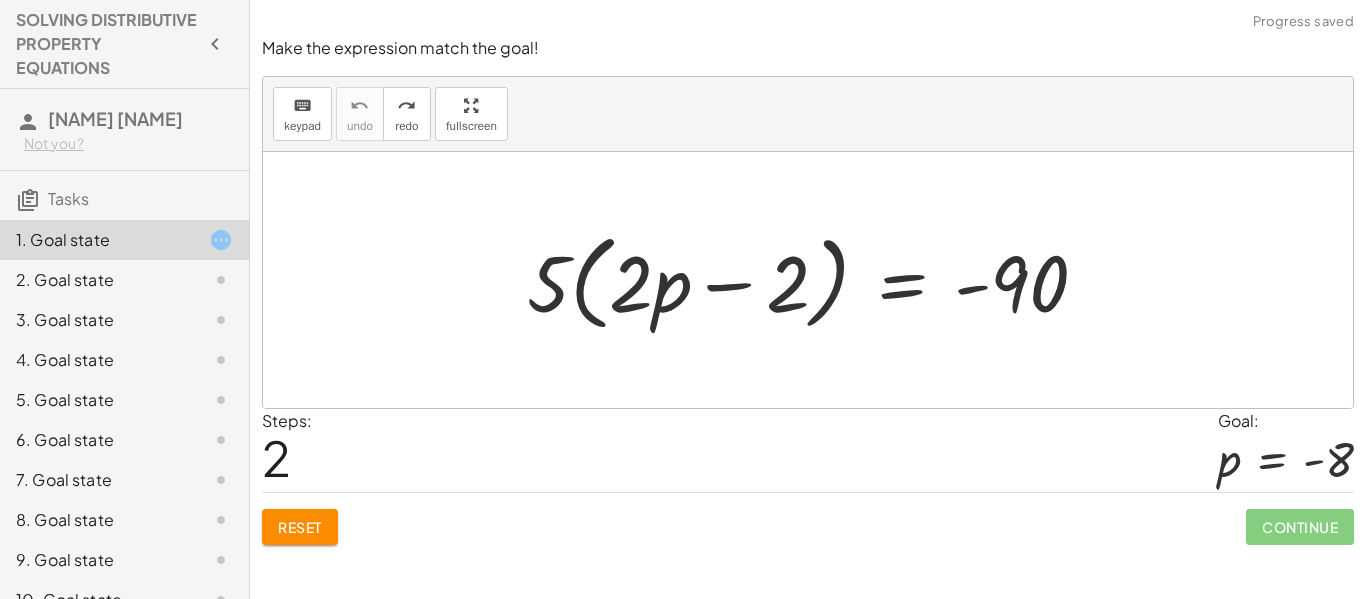 click on "keyboard keypad undo undo redo redo fullscreen" at bounding box center (808, 114) 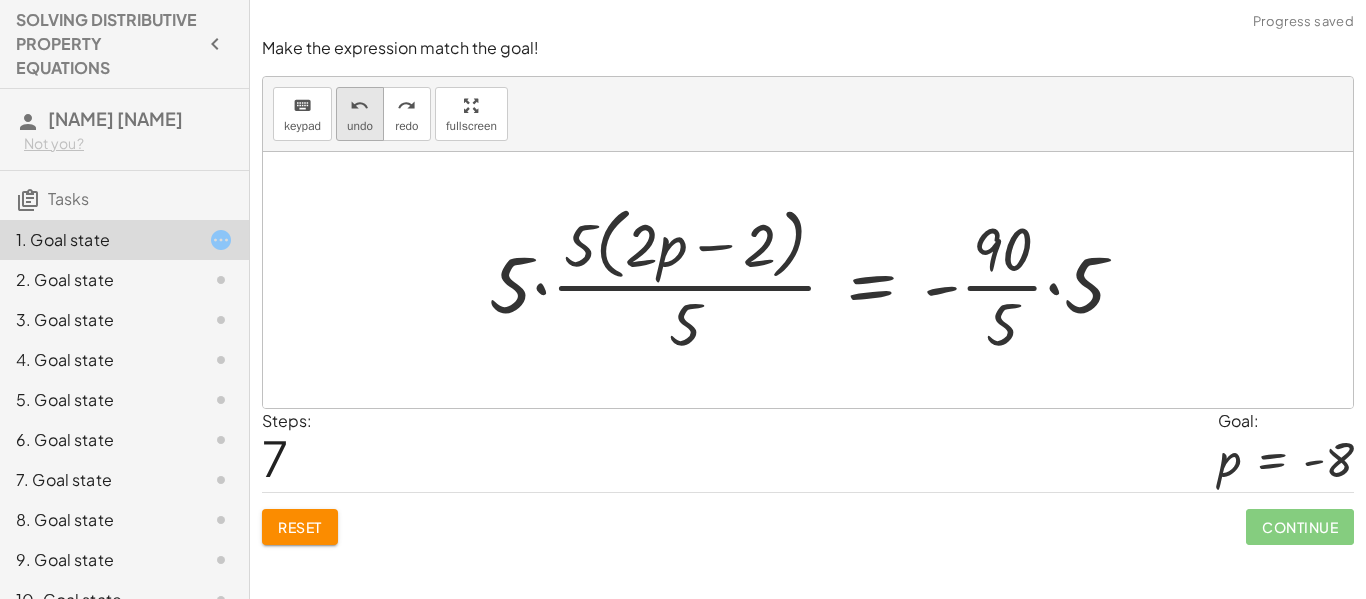 click on "undo undo" at bounding box center (360, 114) 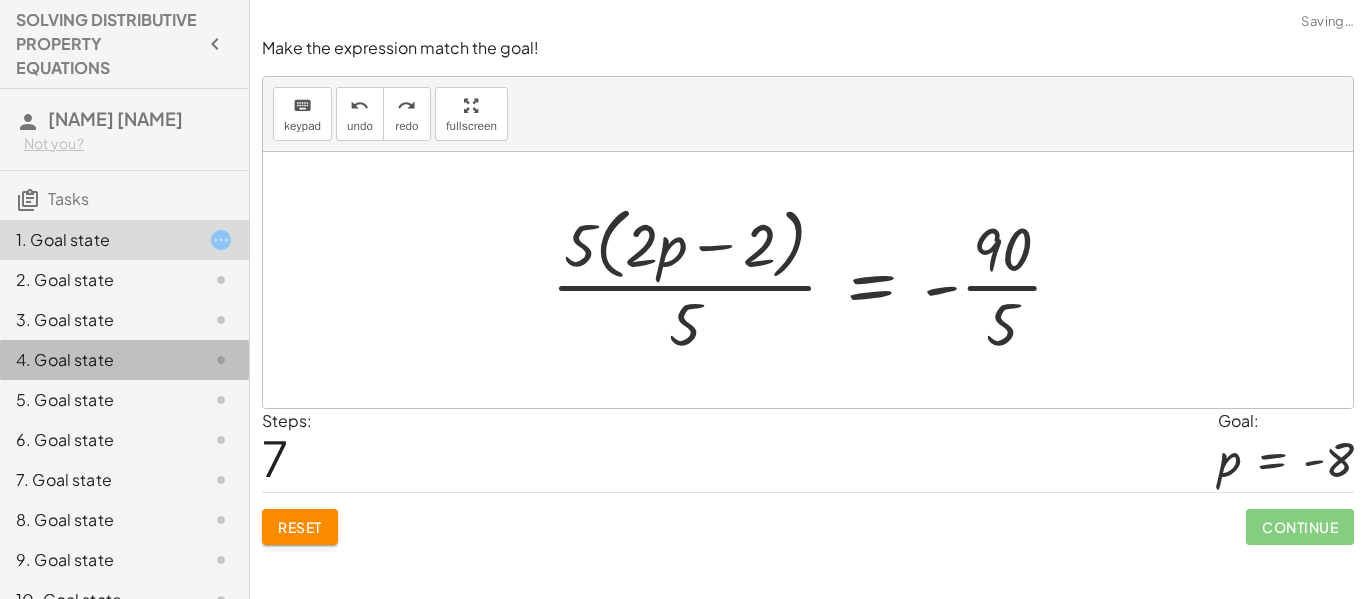 click on "4. Goal state" 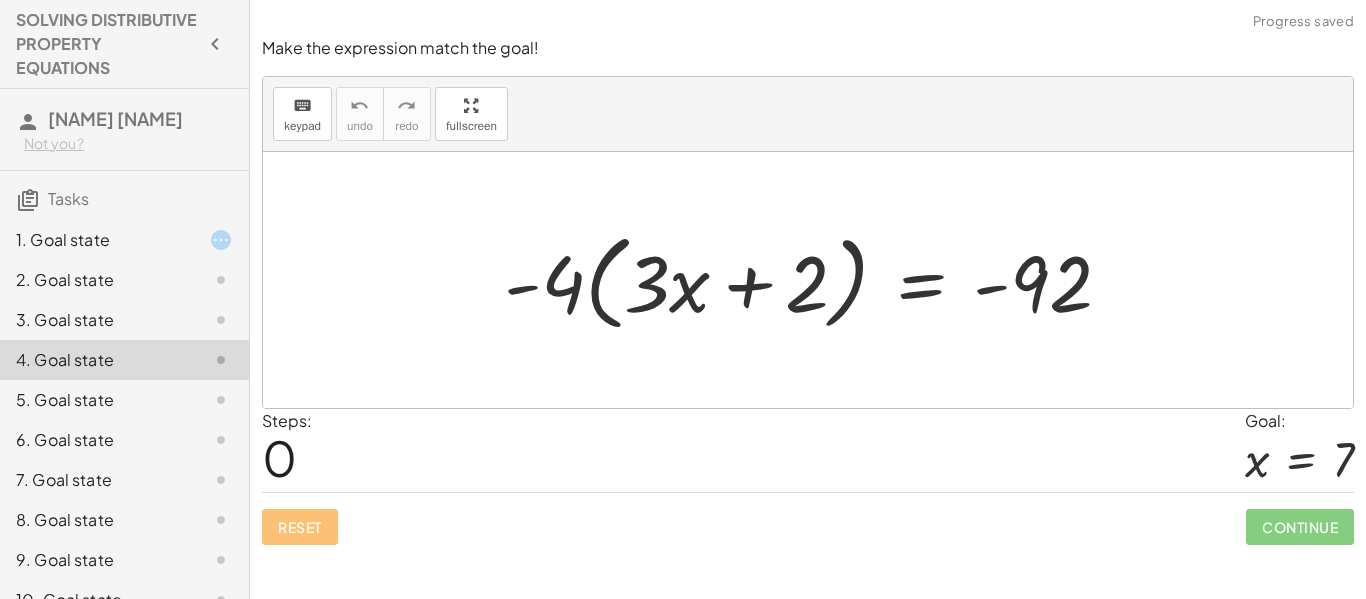 click on "1. Goal state" 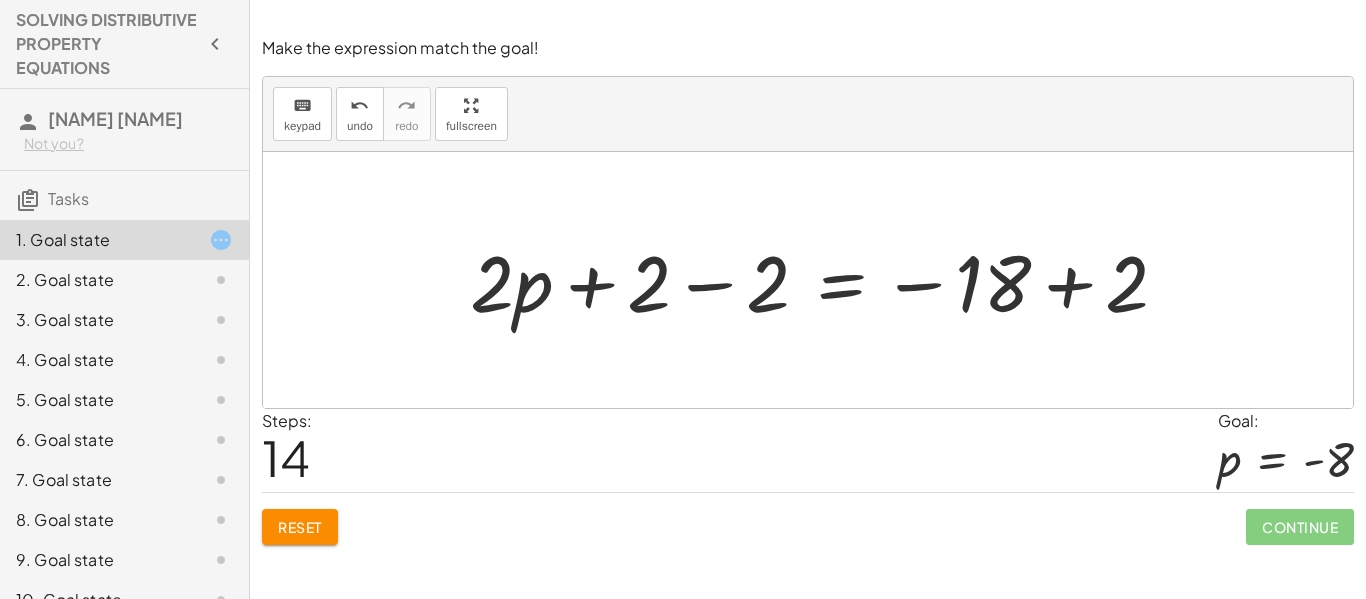 click on "Reset" at bounding box center [300, 527] 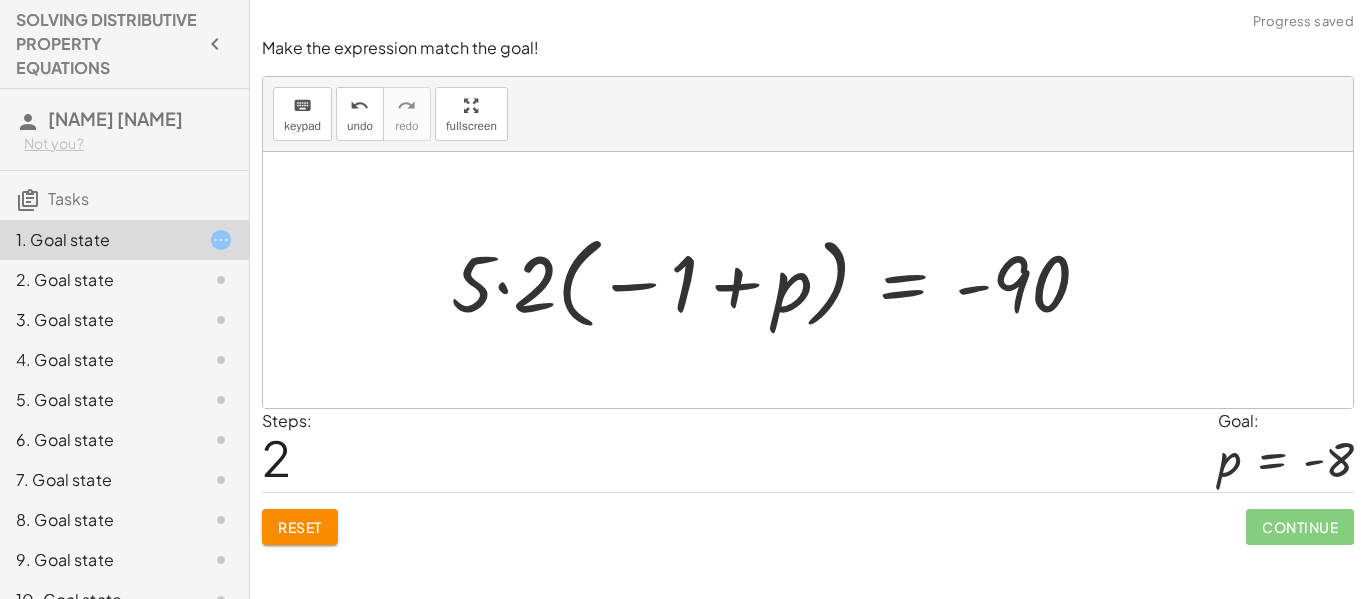 click on "Reset" 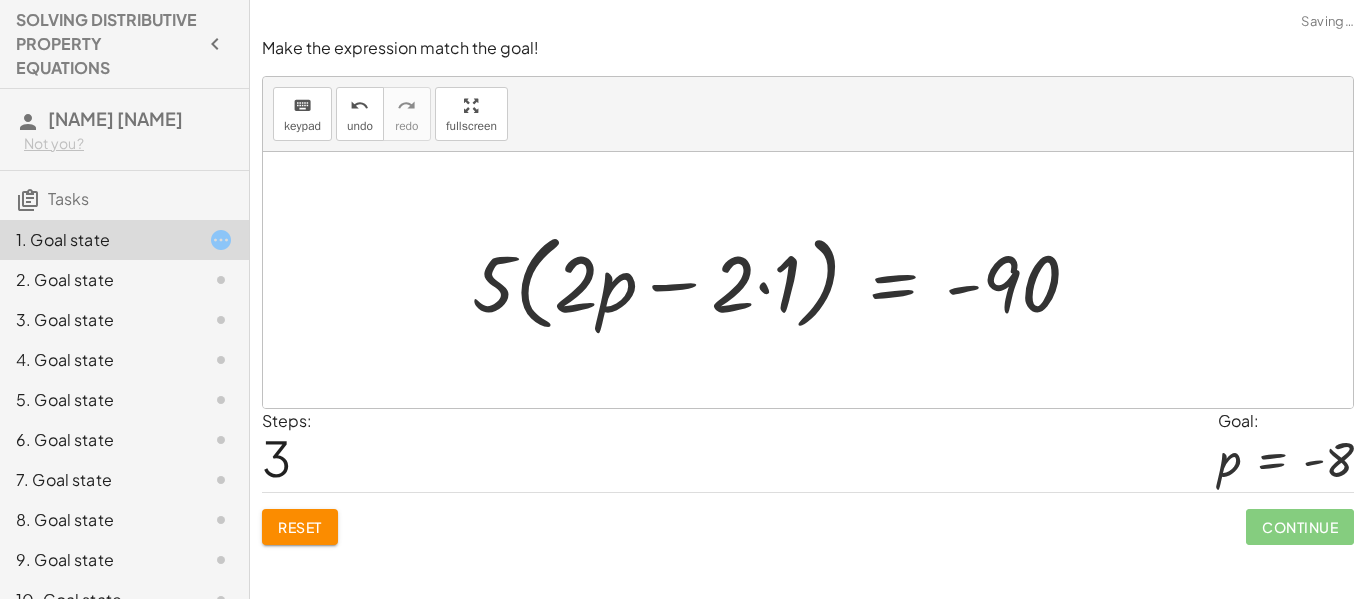 click on "Reset" 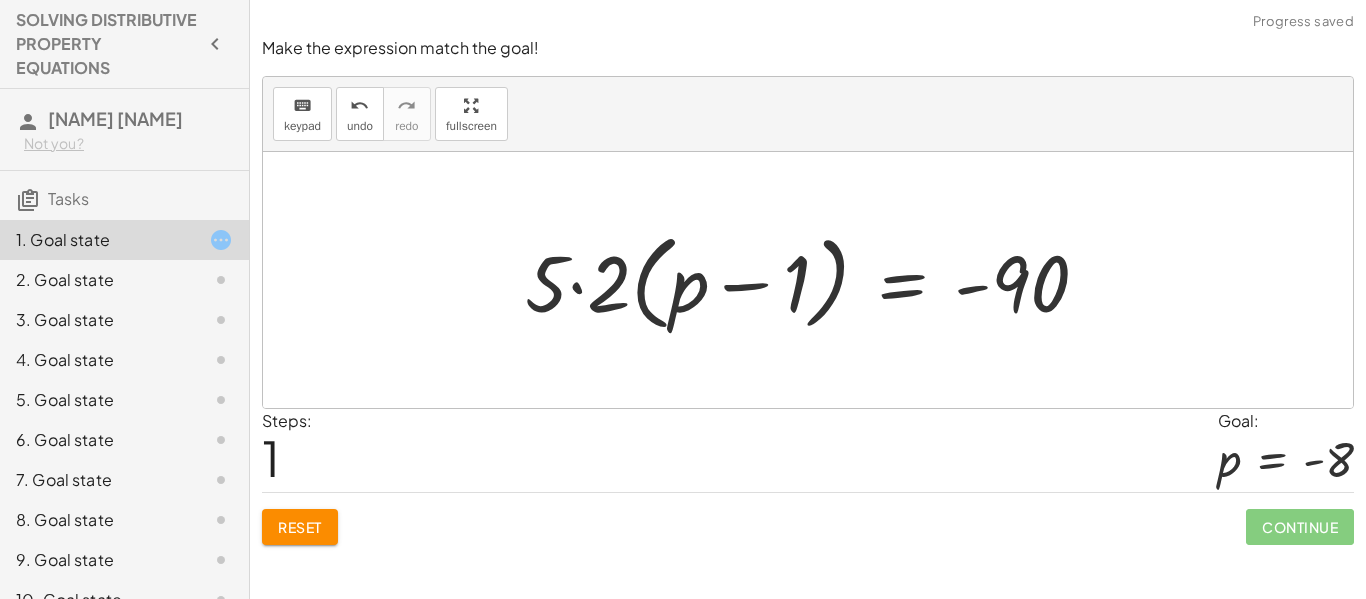 click on "Reset" at bounding box center (300, 527) 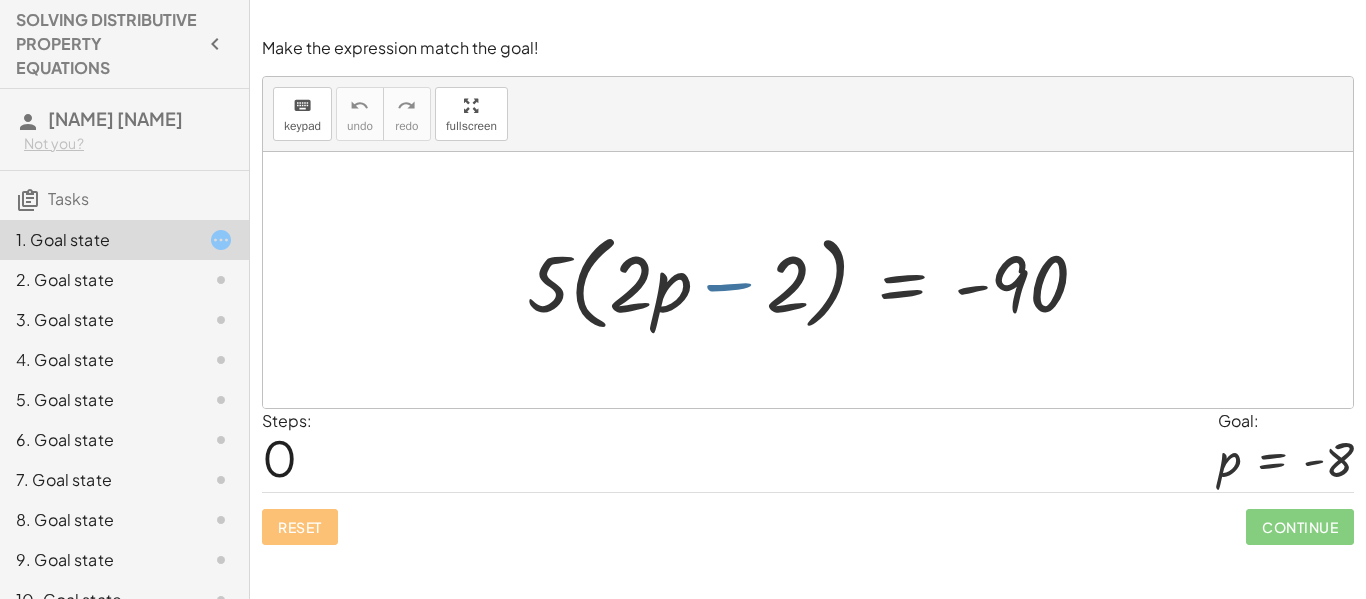 click at bounding box center [815, 280] 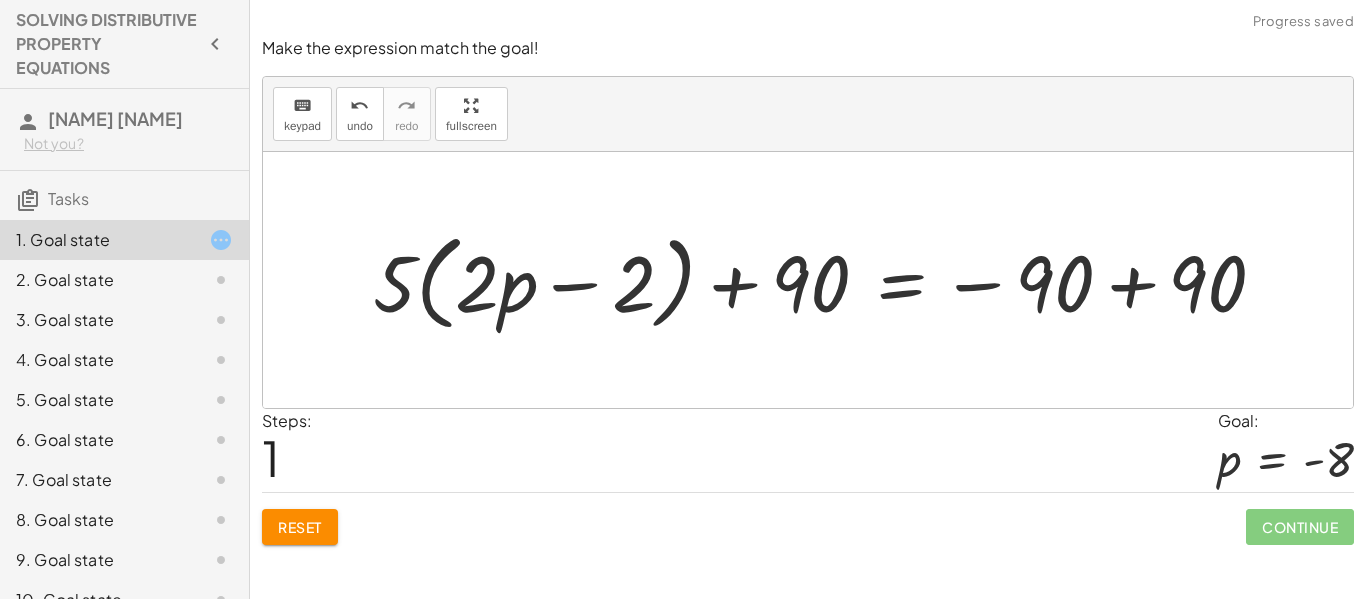 click on "Reset" at bounding box center [300, 527] 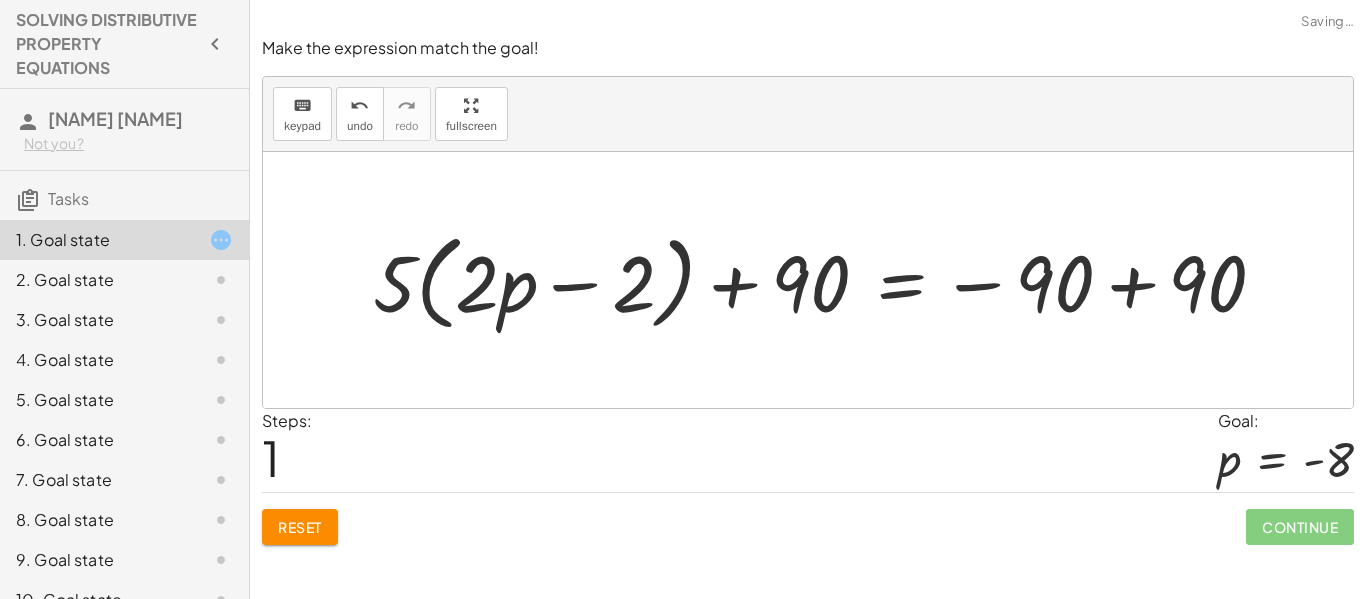 click on "Reset" at bounding box center (300, 527) 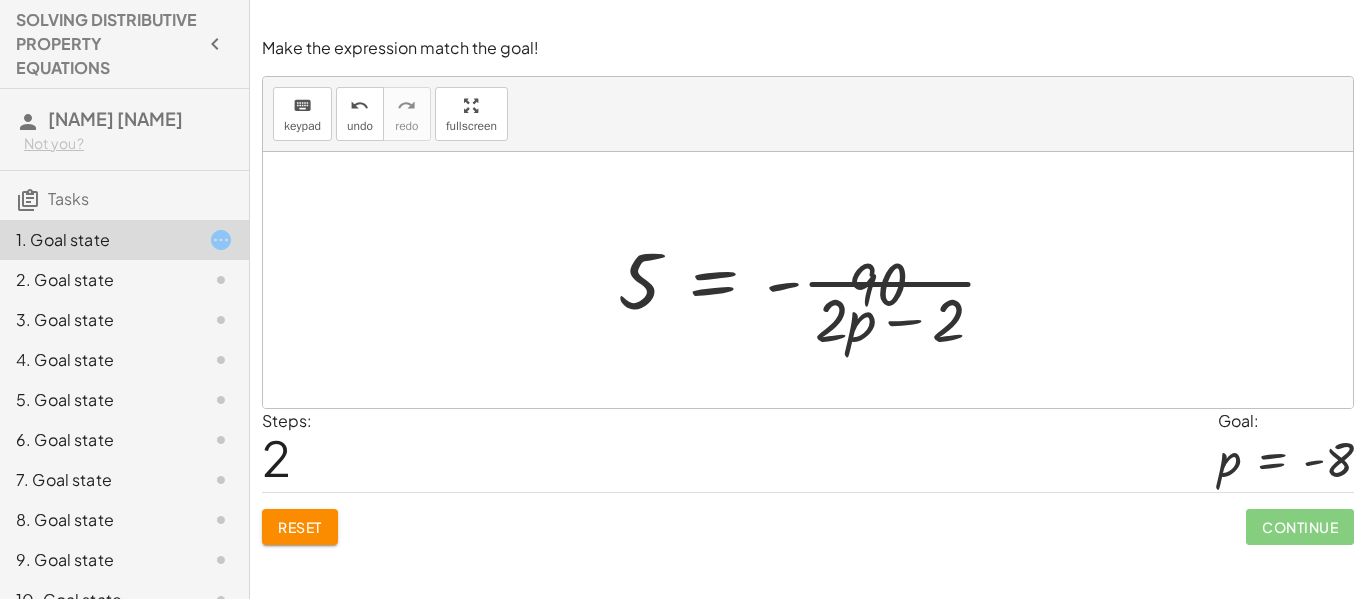 click on "Reset" at bounding box center [300, 527] 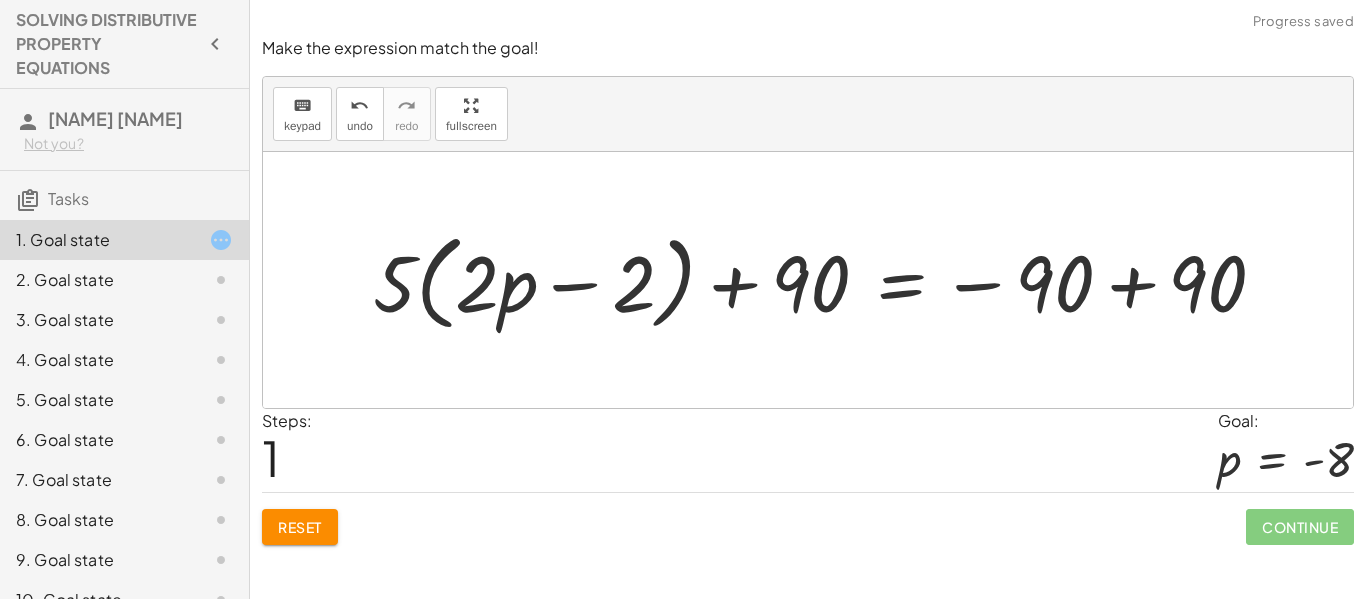 click on "Reset" at bounding box center (300, 527) 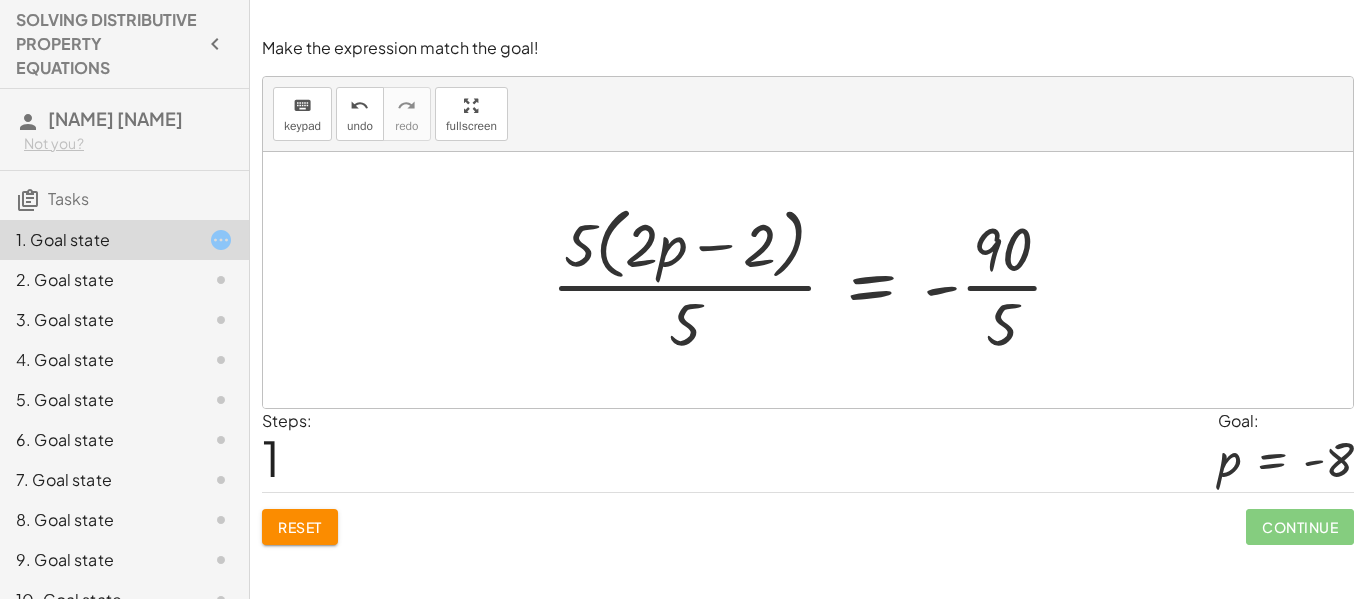 click on "Reset" at bounding box center [300, 527] 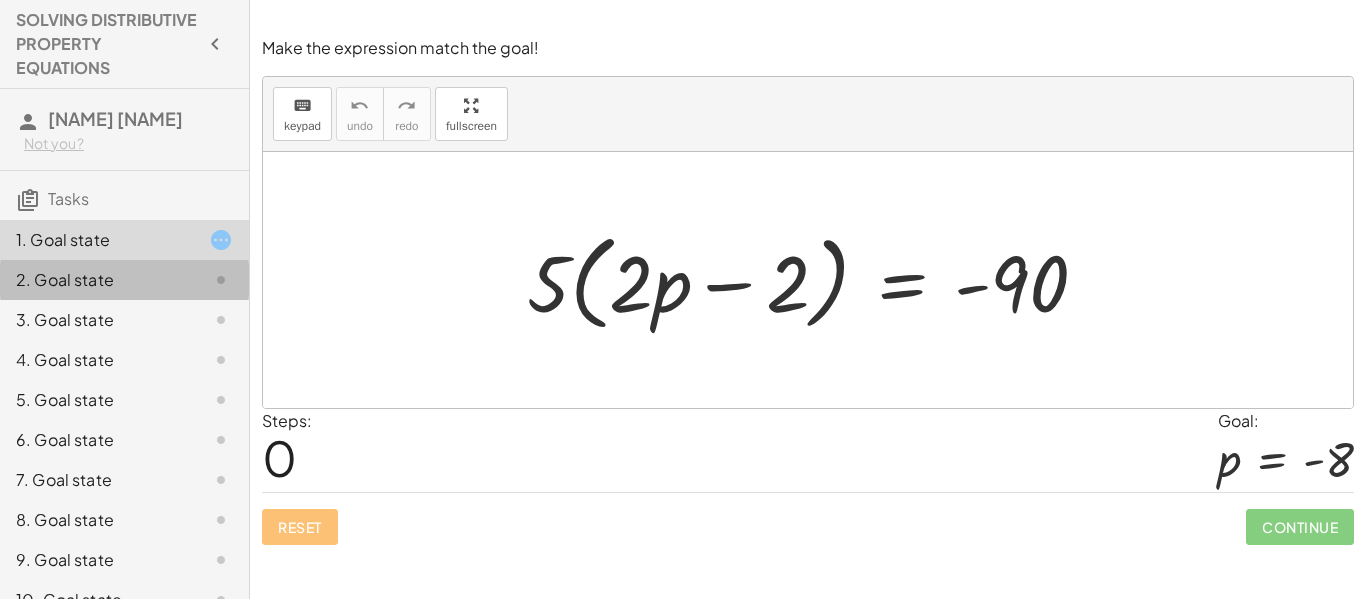click on "2. Goal state" 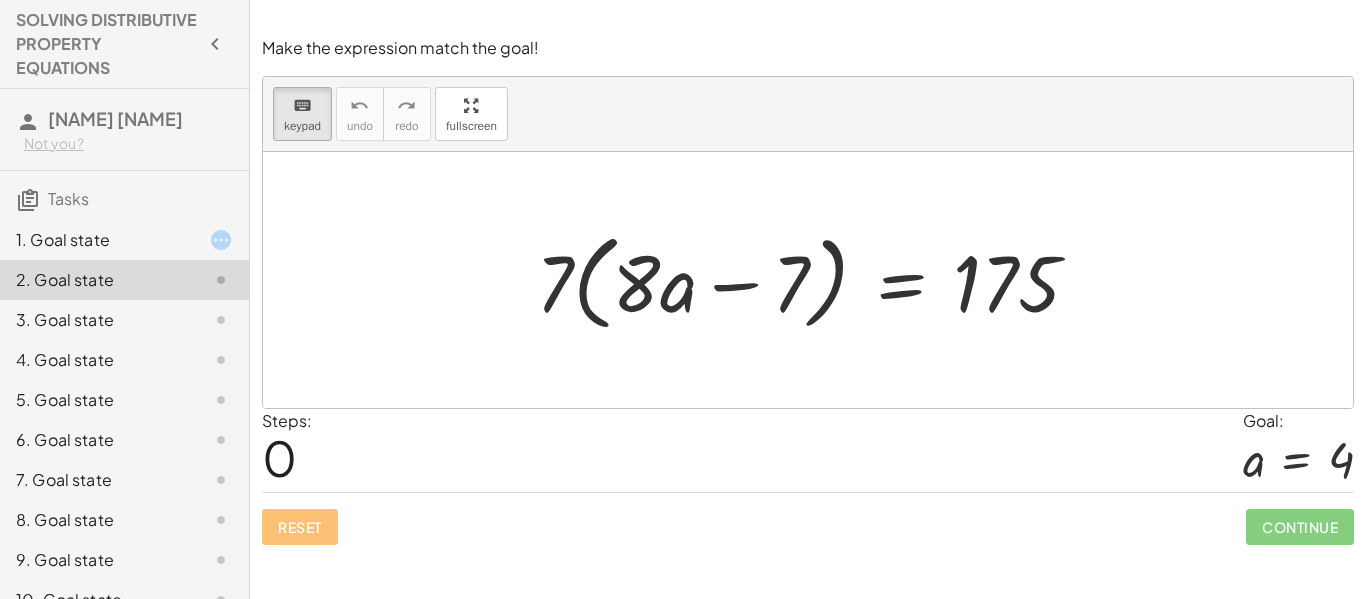 click on "1. Goal state" 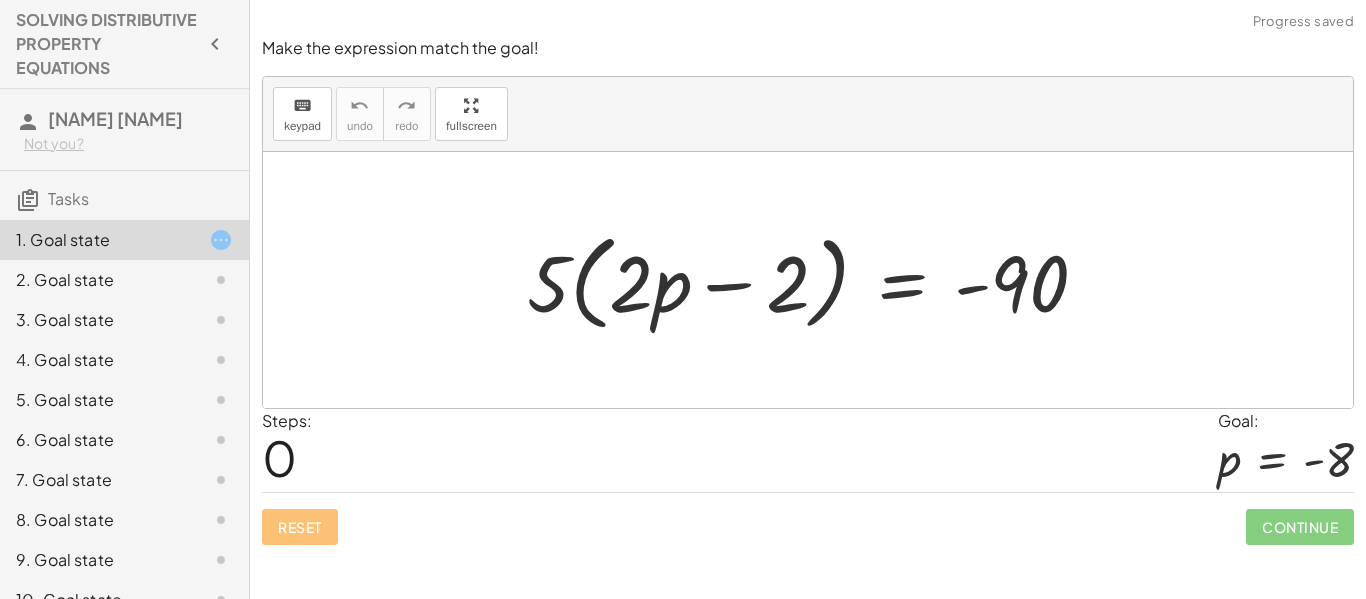 click on "1. Goal state" 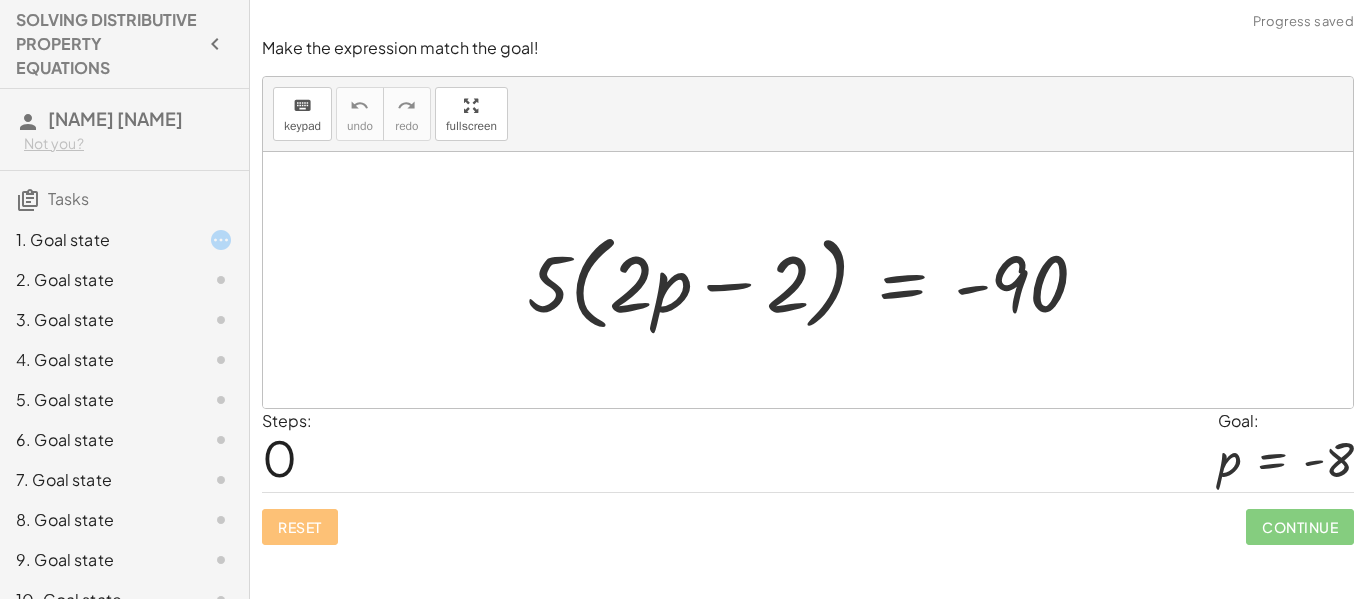 click on "1. Goal state" 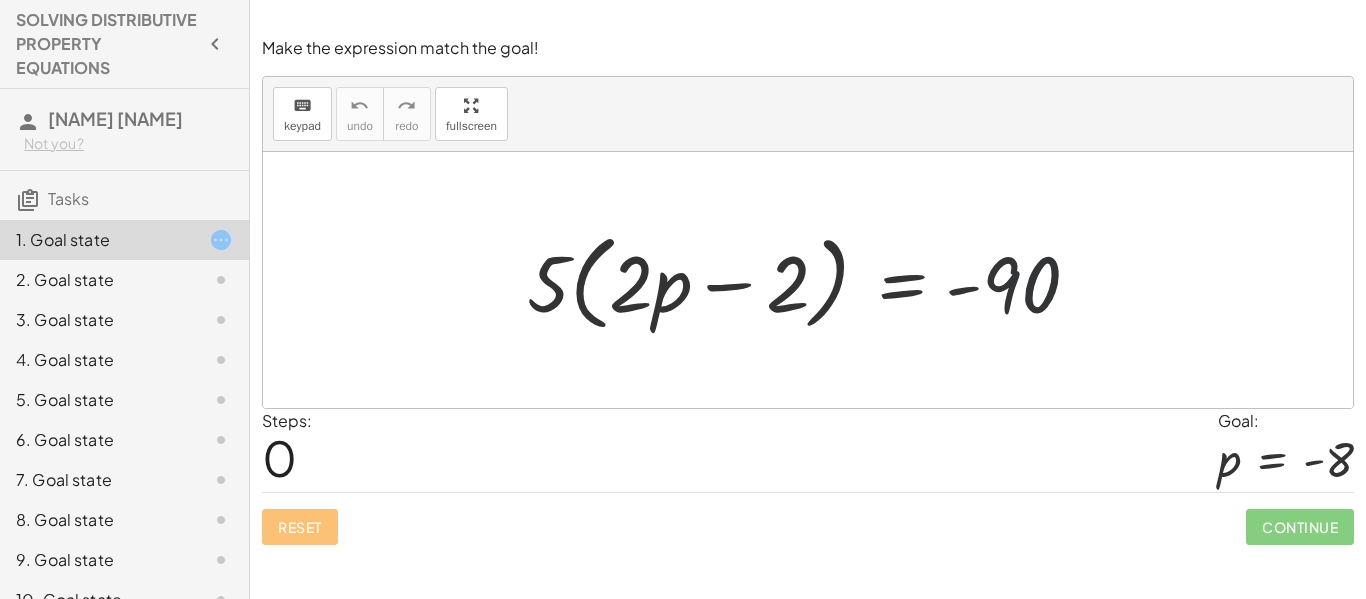 click on "2. Goal state" 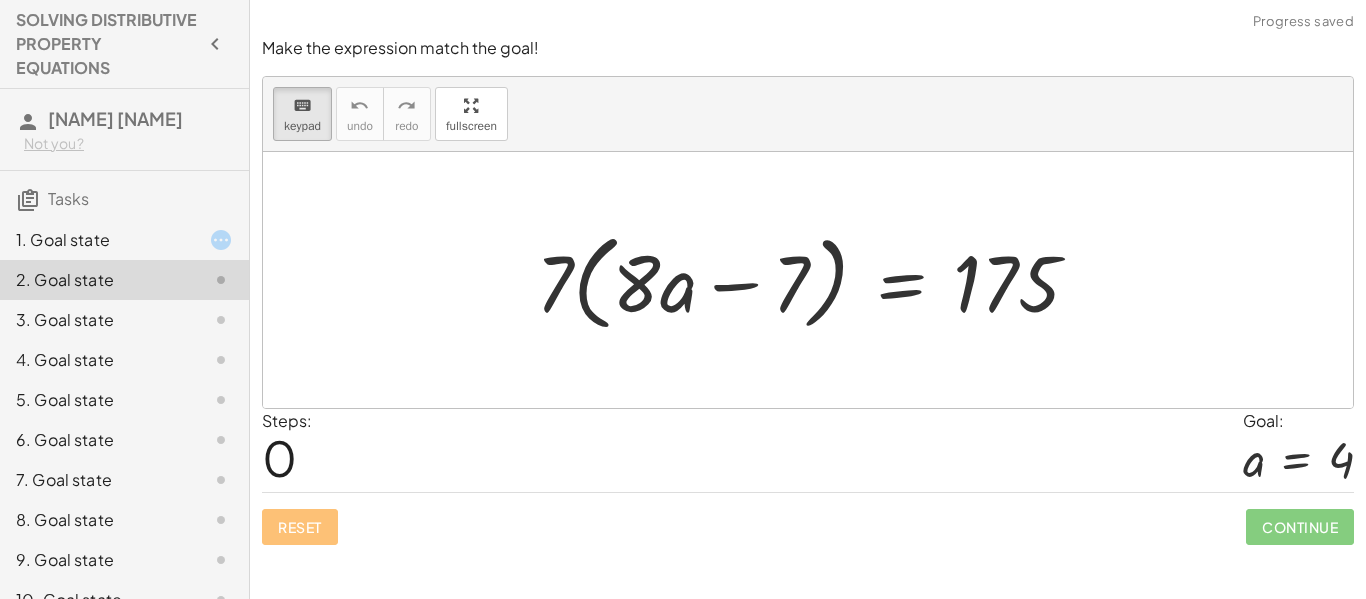 drag, startPoint x: 552, startPoint y: 310, endPoint x: 780, endPoint y: 353, distance: 232.0194 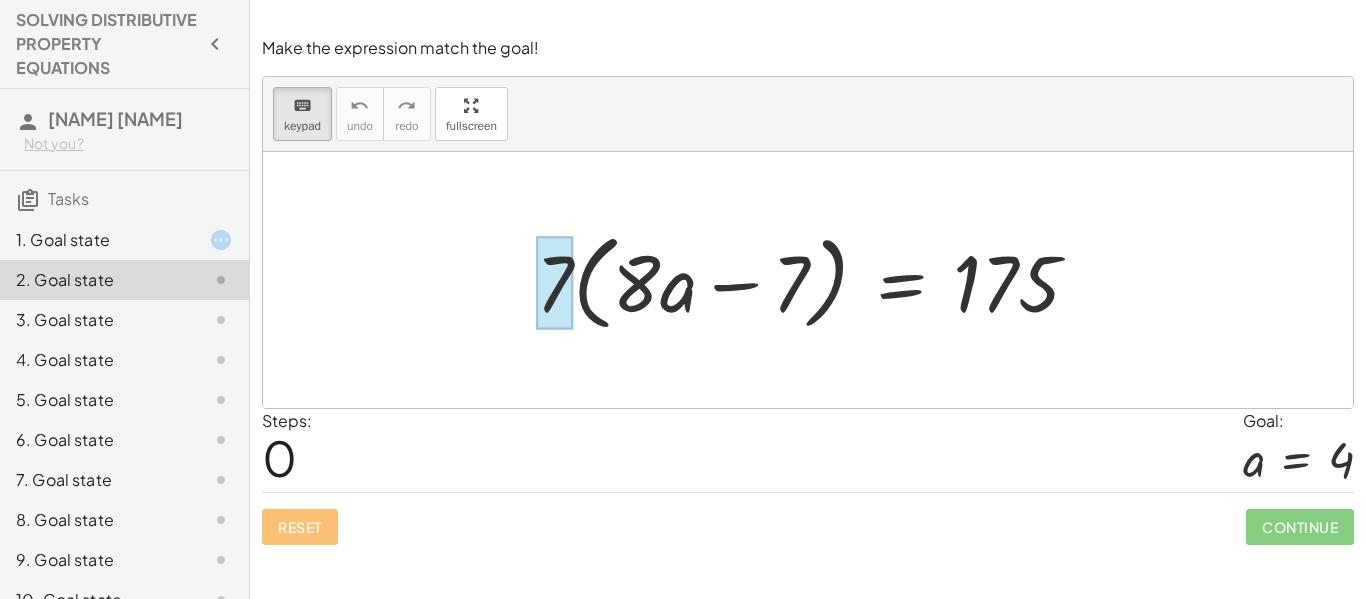 click at bounding box center (554, 282) 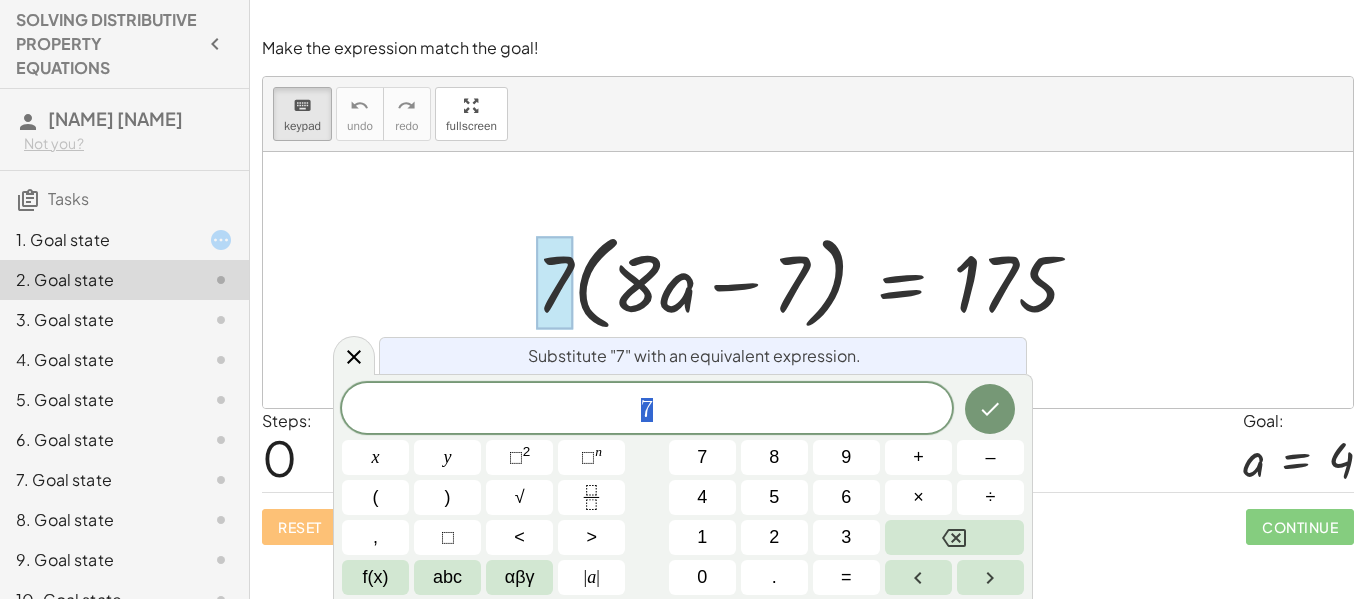 click at bounding box center [808, 280] 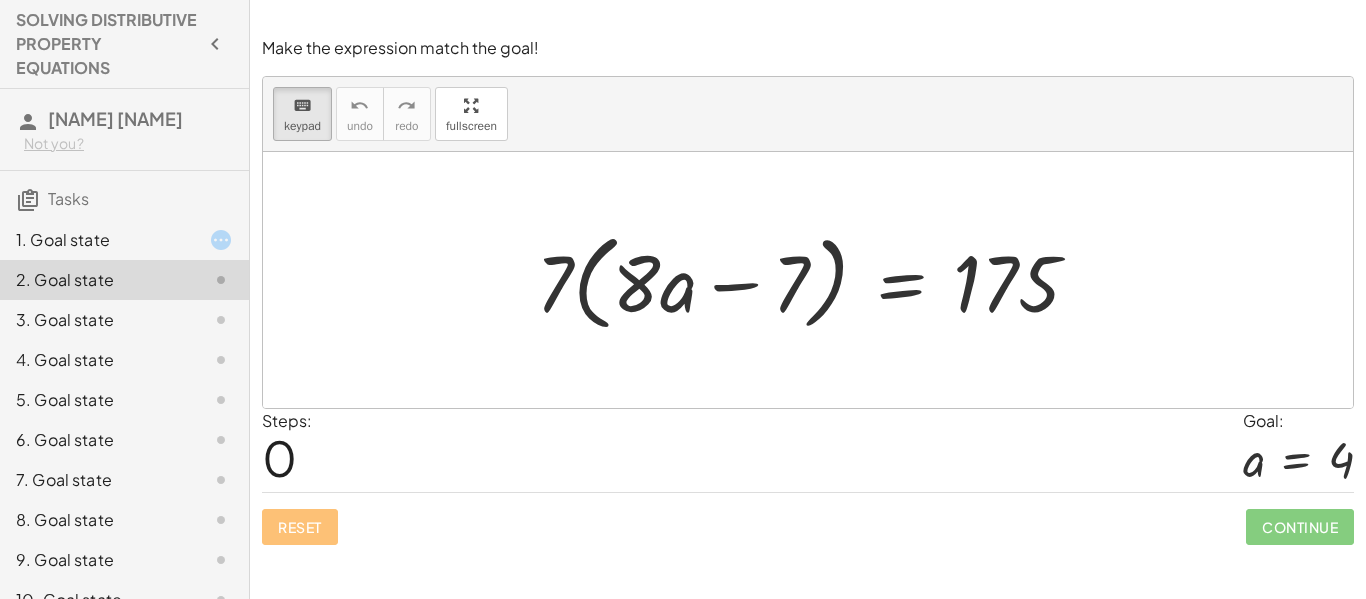 click at bounding box center (816, 280) 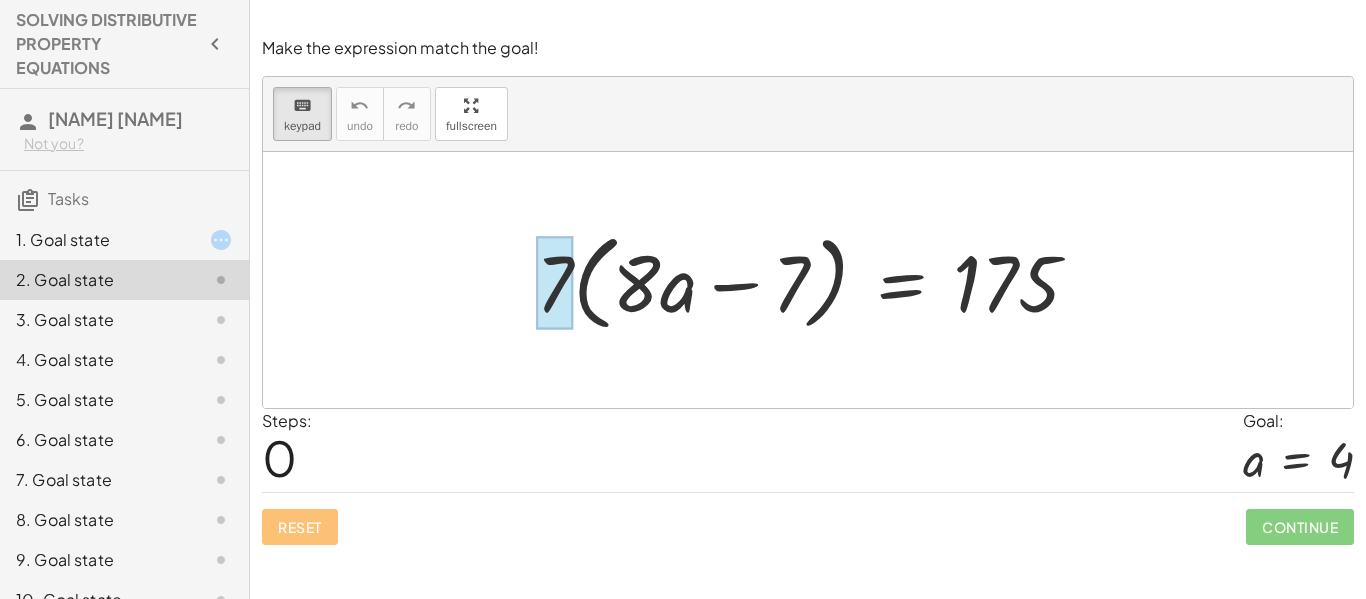 click at bounding box center [554, 282] 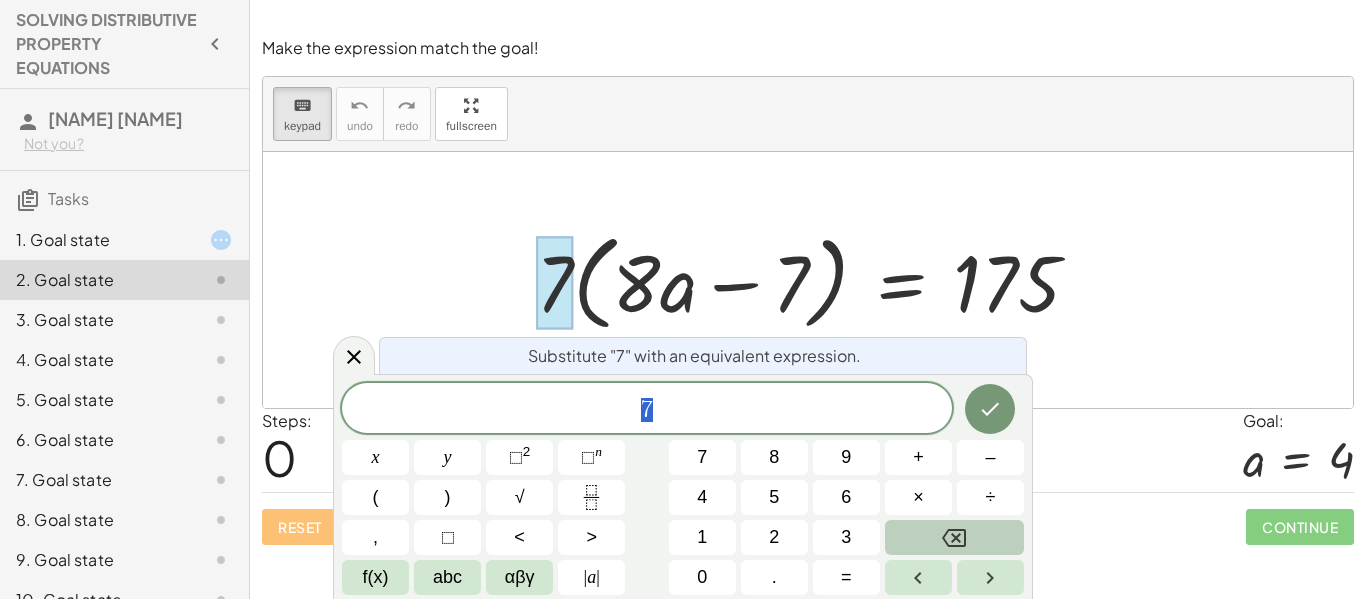 click 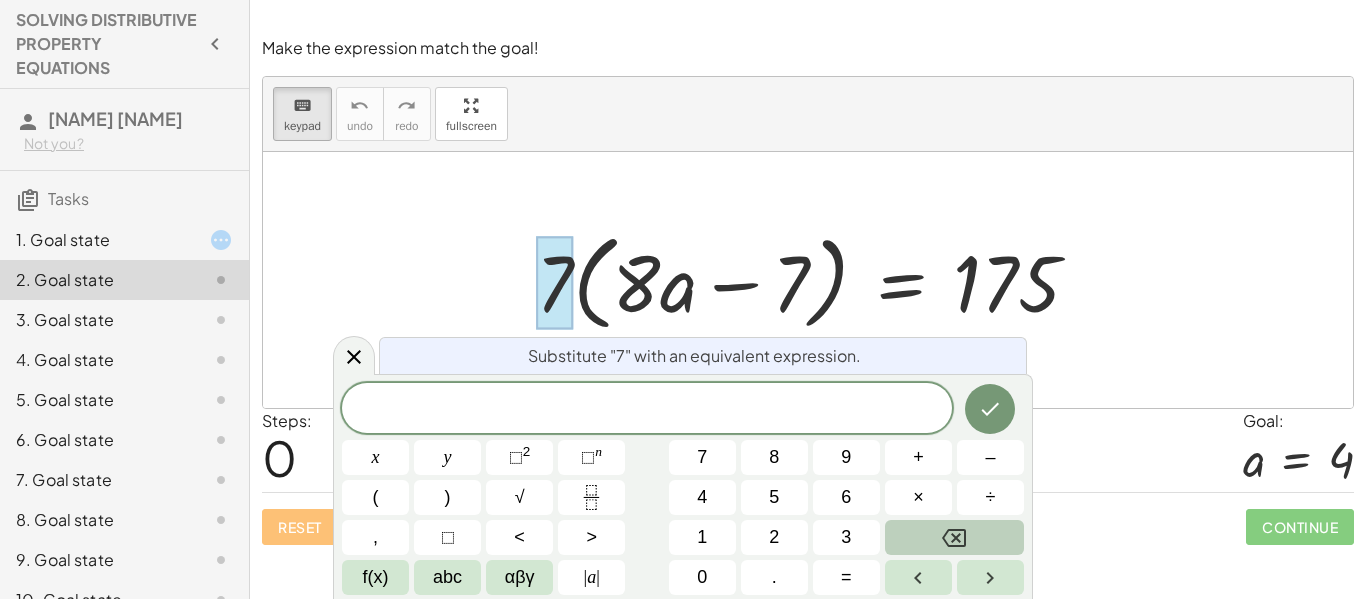 click at bounding box center (954, 537) 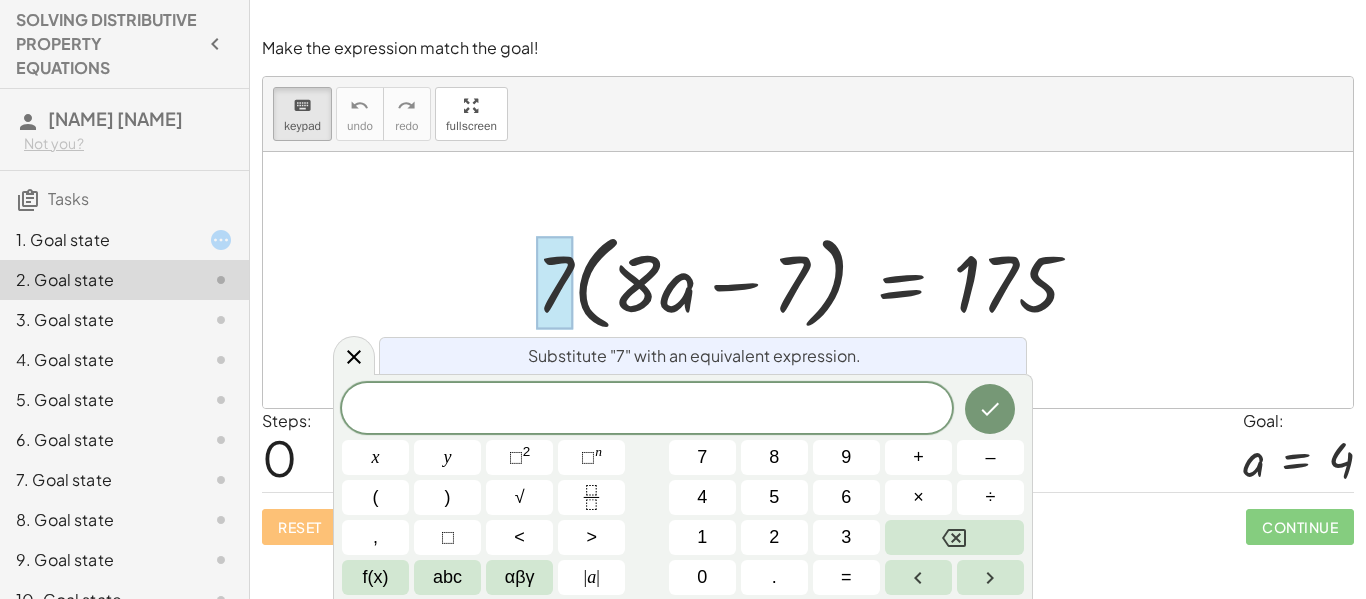 click at bounding box center [808, 280] 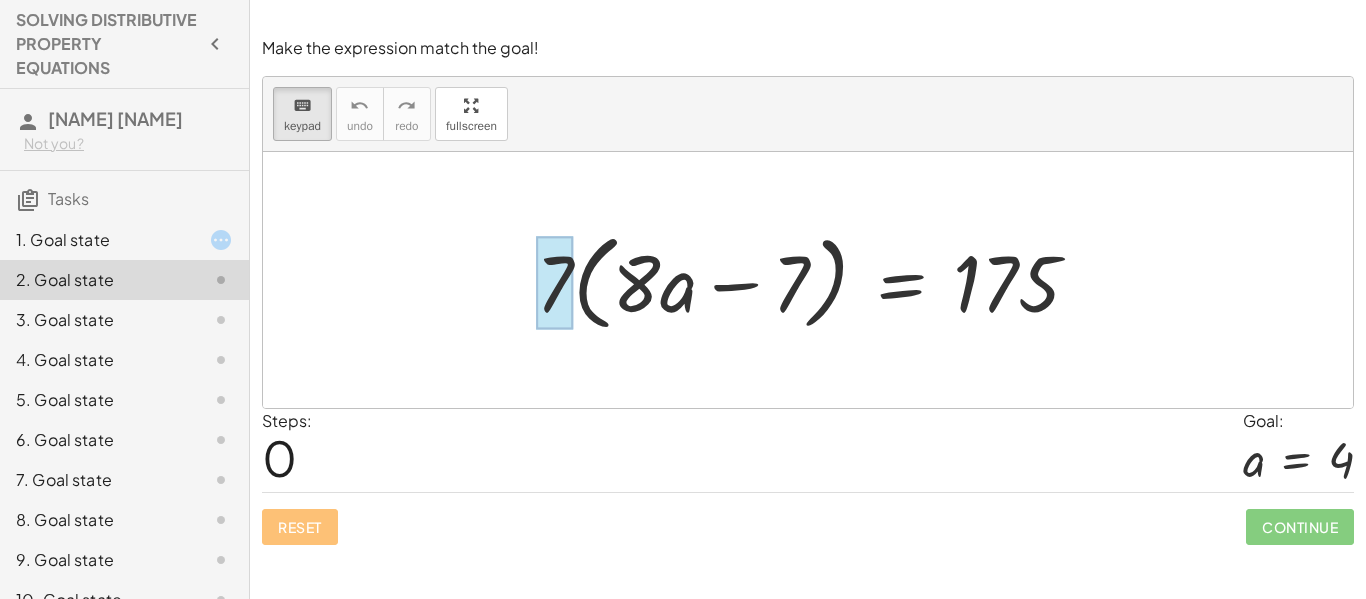 click at bounding box center [554, 282] 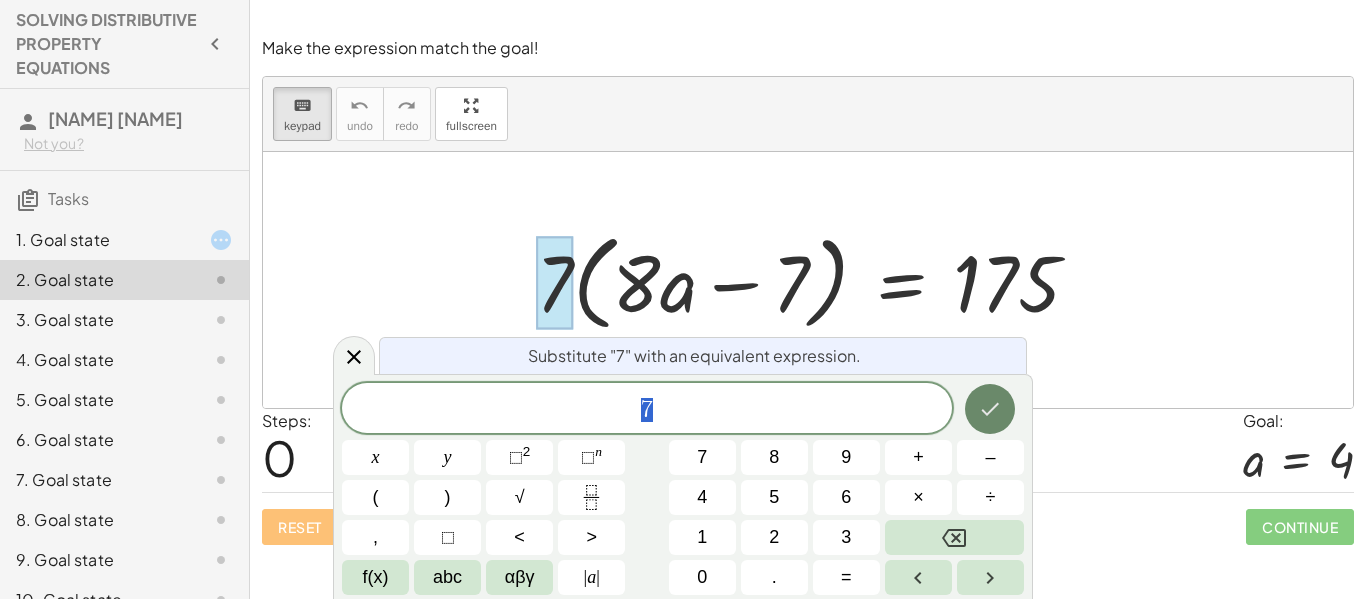 click at bounding box center [990, 409] 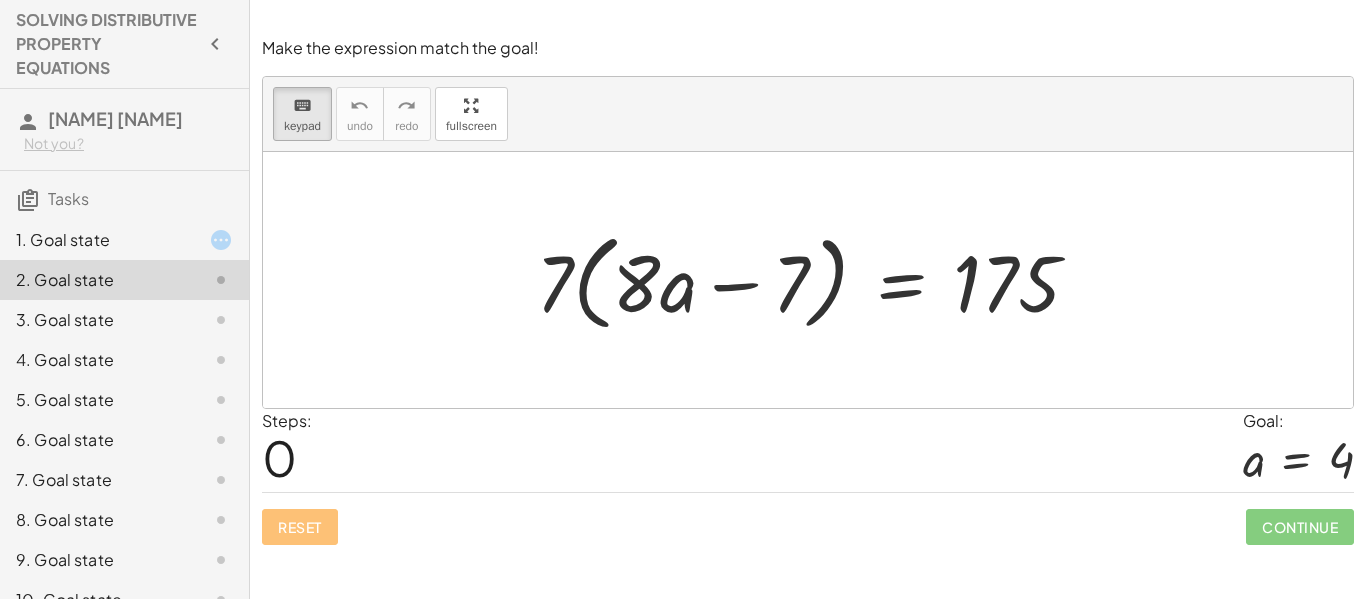 drag, startPoint x: 547, startPoint y: 289, endPoint x: 885, endPoint y: 380, distance: 350.0357 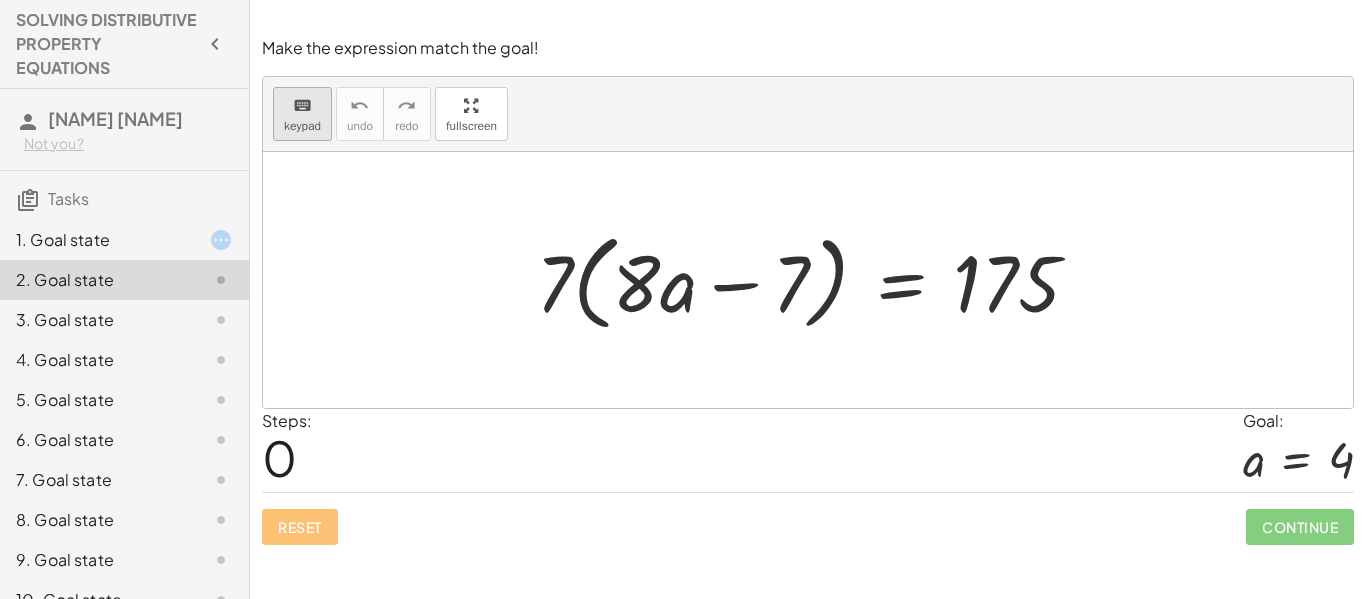 click on "keyboard" at bounding box center (302, 106) 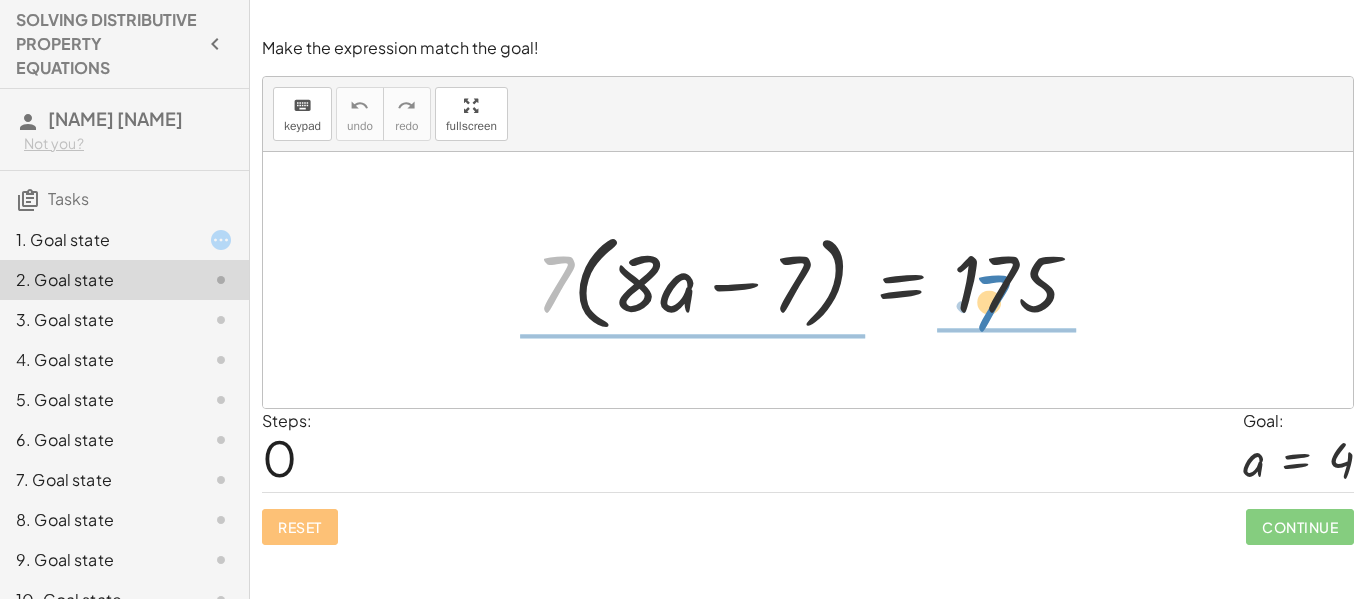 drag, startPoint x: 553, startPoint y: 287, endPoint x: 988, endPoint y: 308, distance: 435.5066 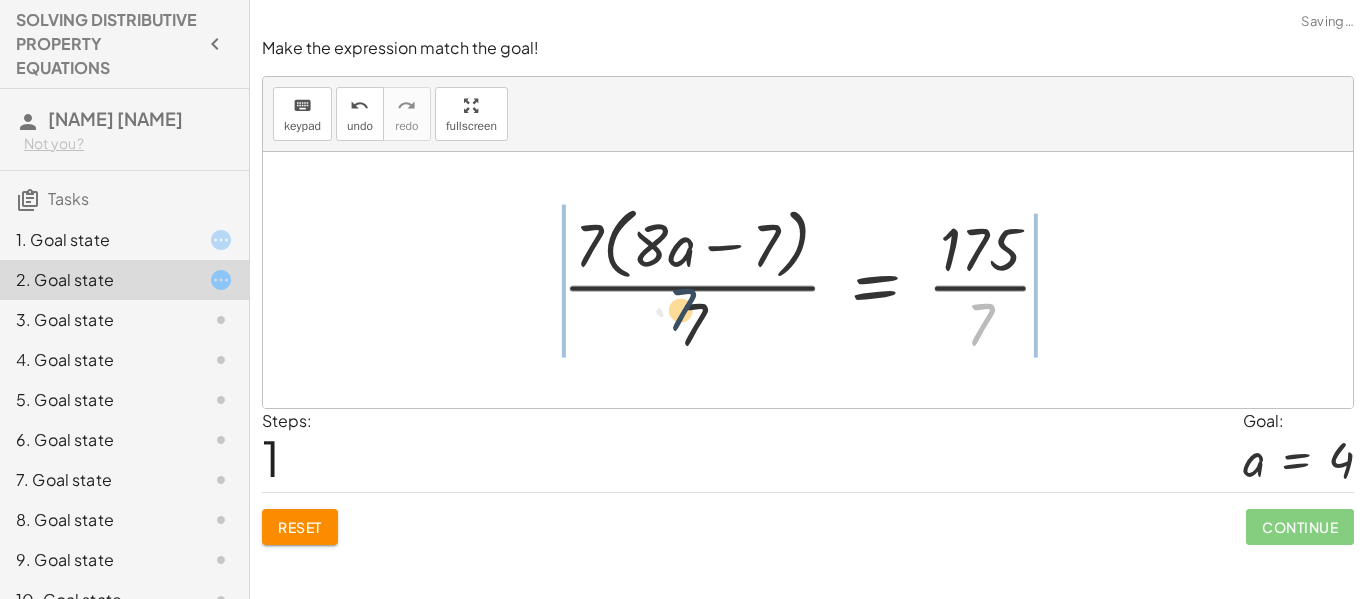 drag, startPoint x: 993, startPoint y: 316, endPoint x: 690, endPoint y: 301, distance: 303.37106 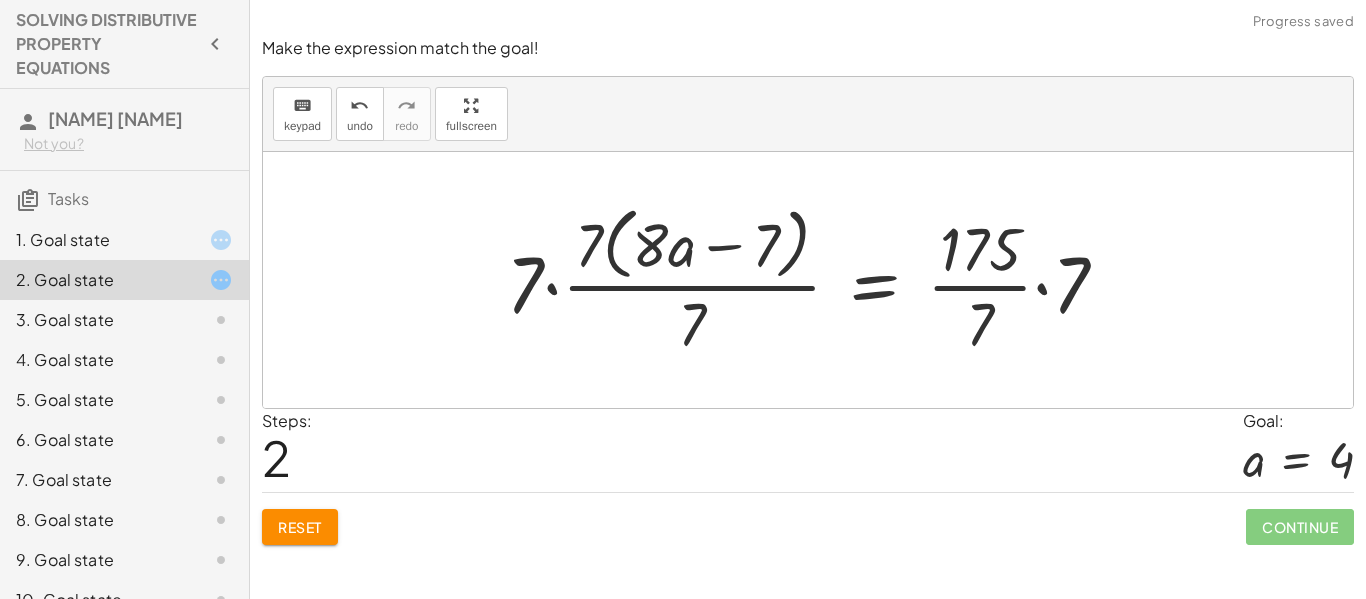 click on "7. Goal state" 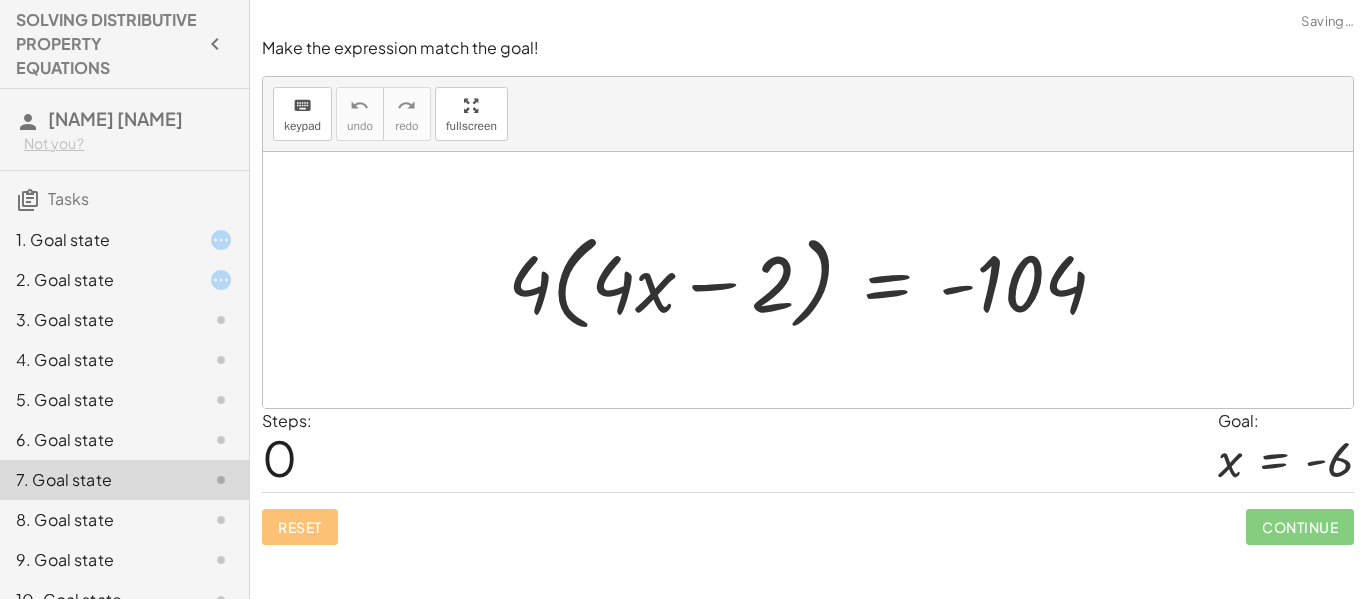 click on "2. Goal state" 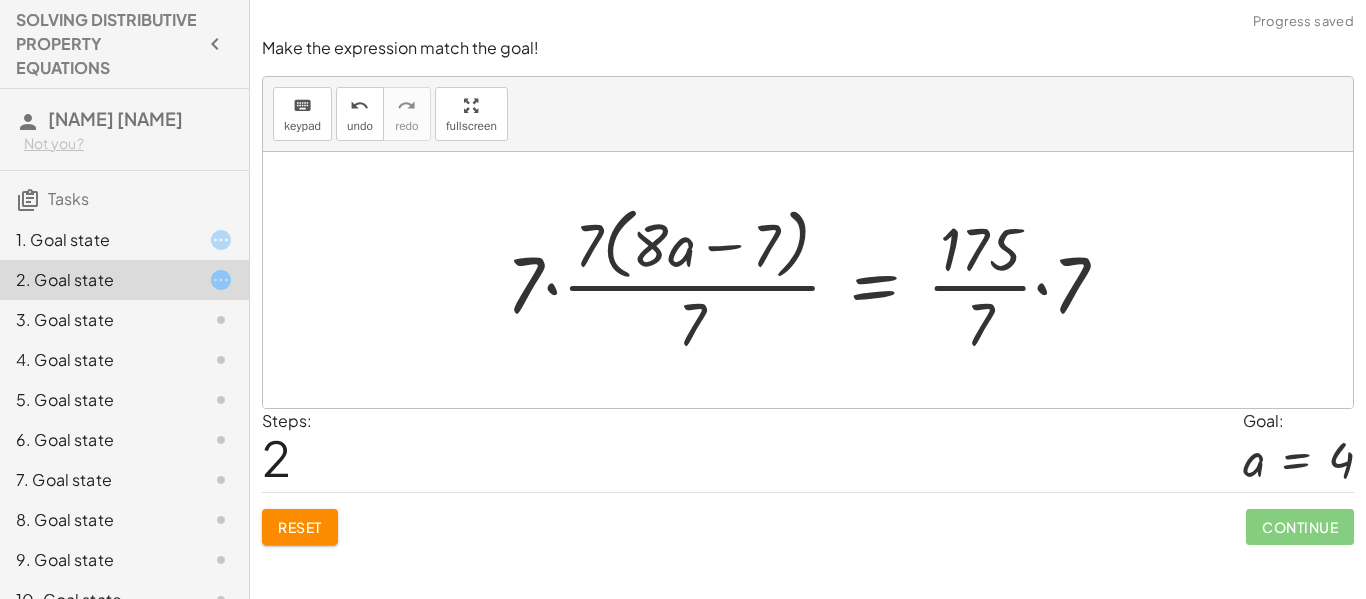 click on "Reset" at bounding box center (300, 527) 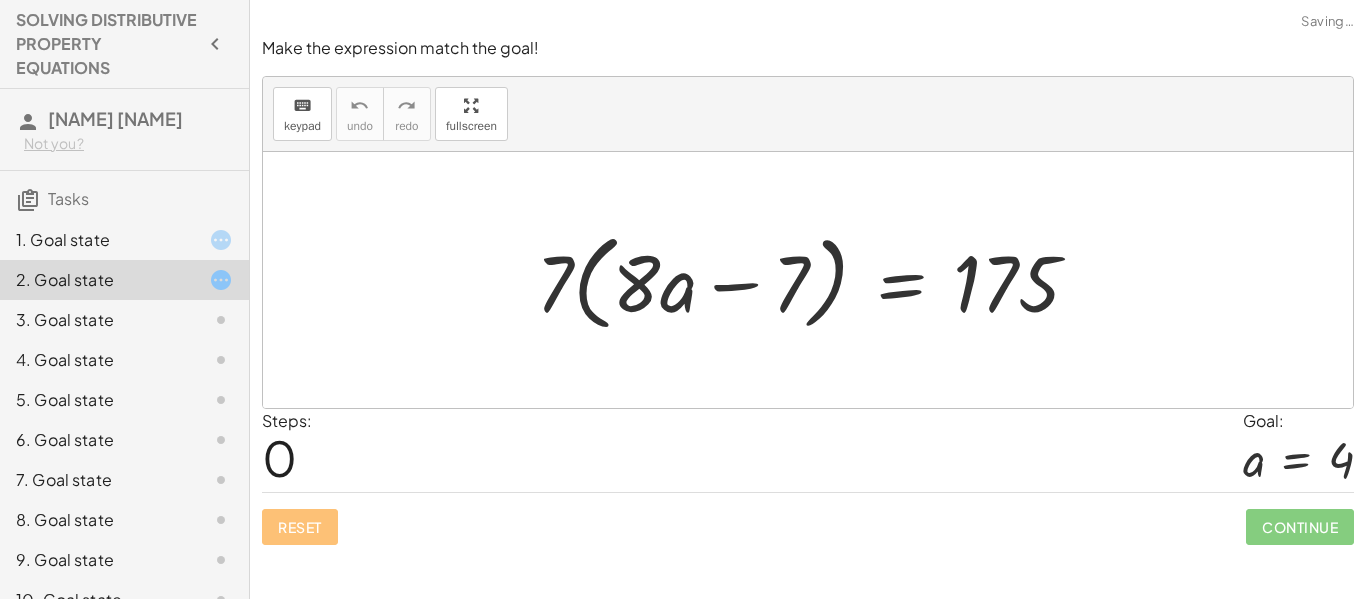 click 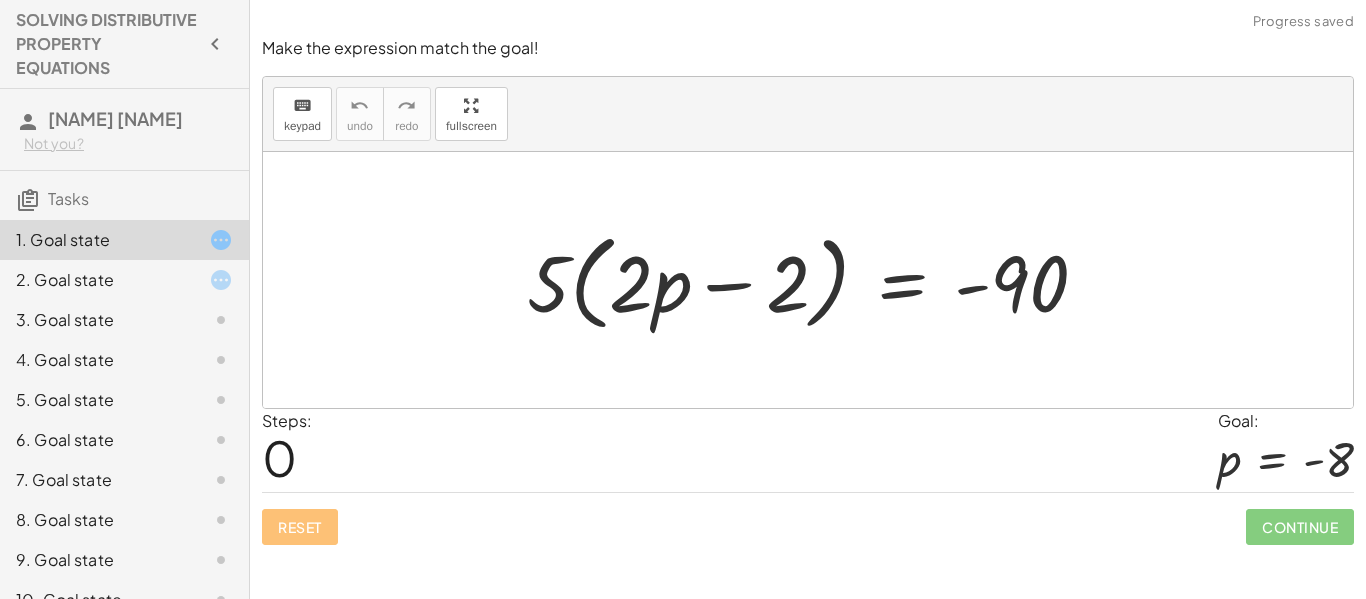 click 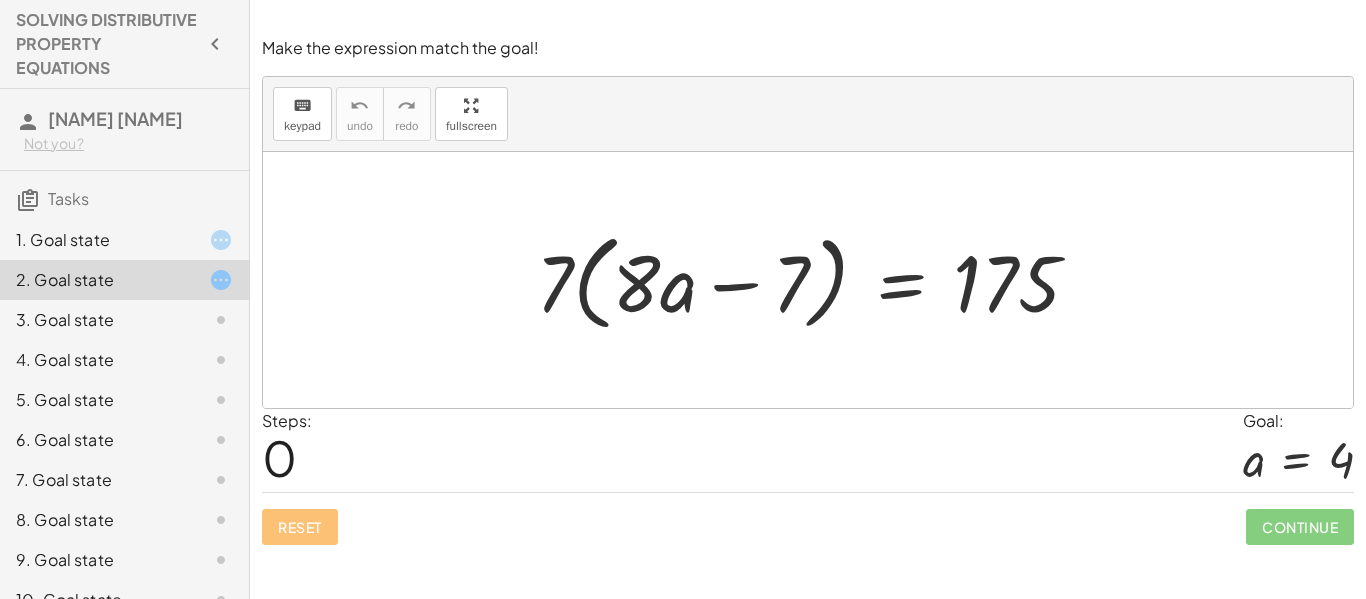 click on "3. Goal state" 